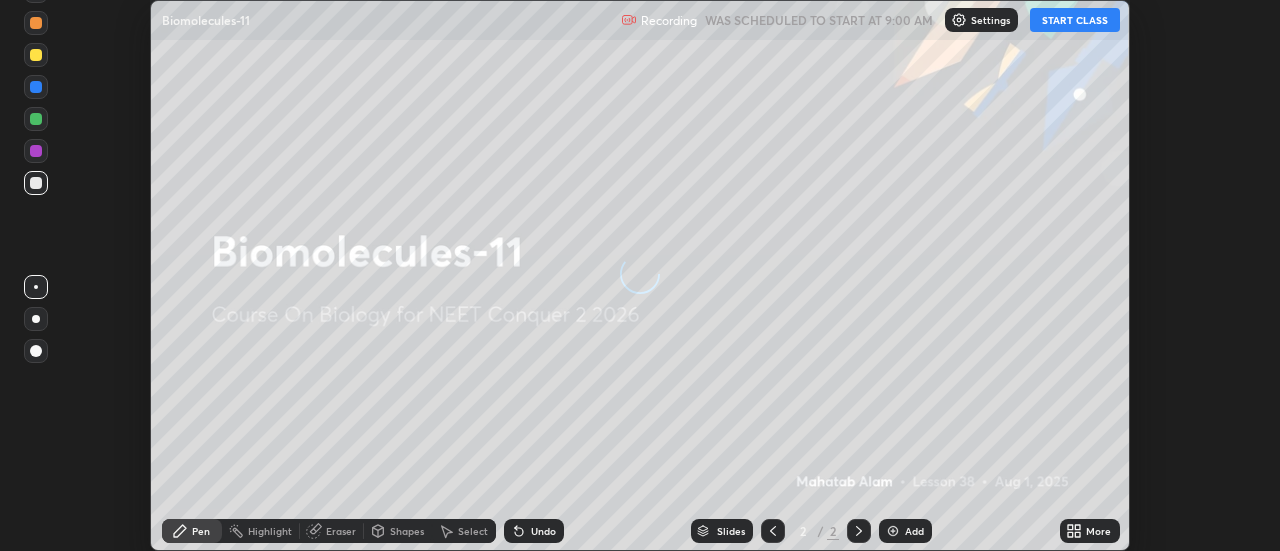 scroll, scrollTop: 0, scrollLeft: 0, axis: both 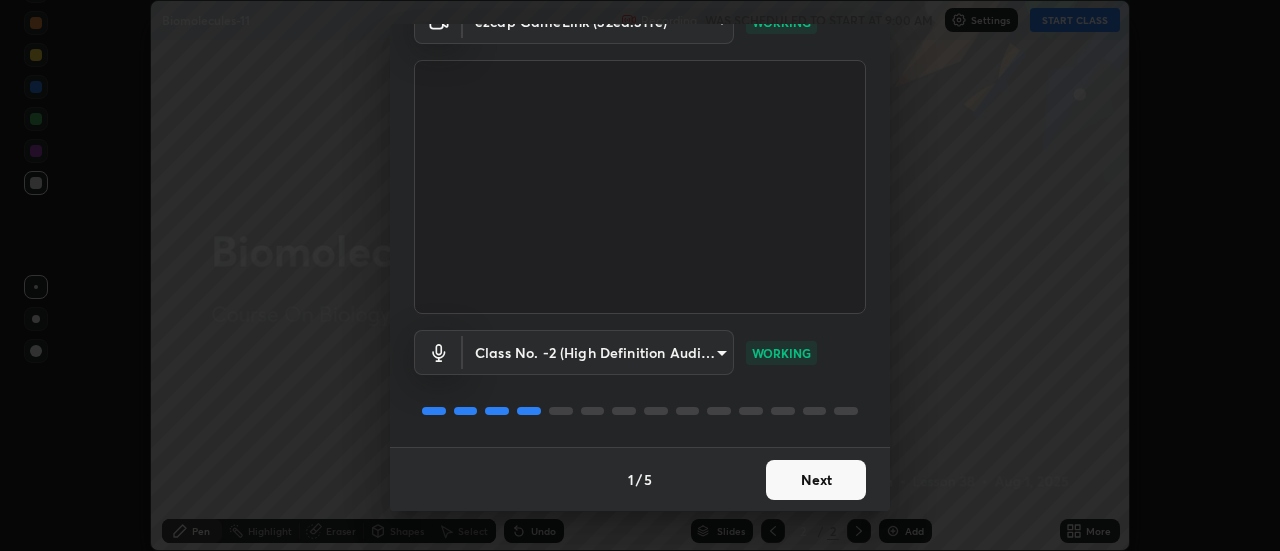 click on "Next" at bounding box center [816, 480] 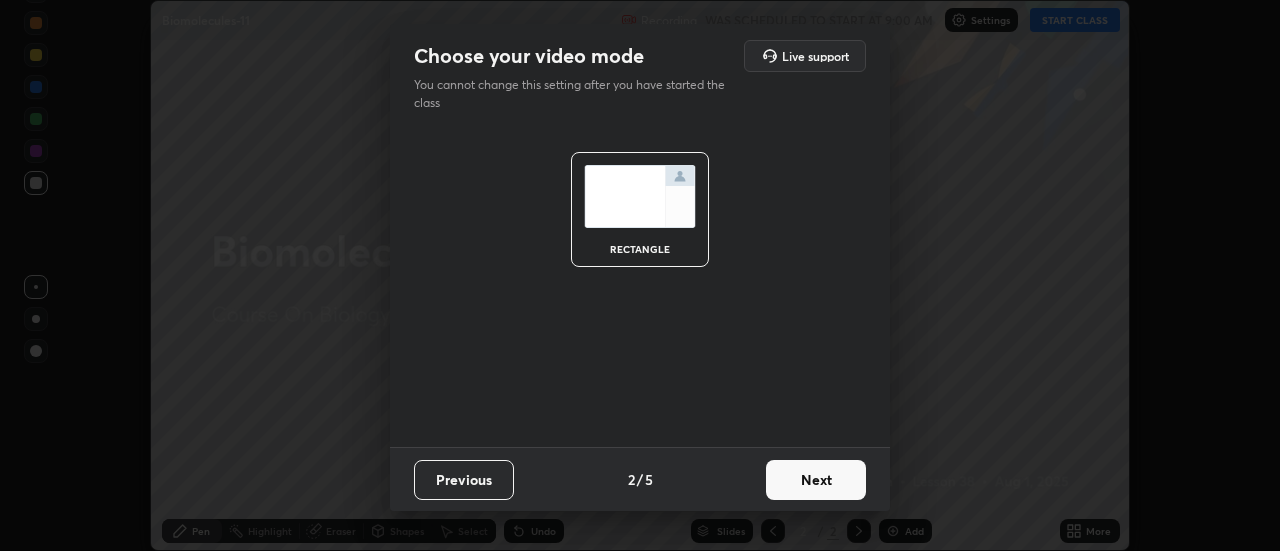scroll, scrollTop: 0, scrollLeft: 0, axis: both 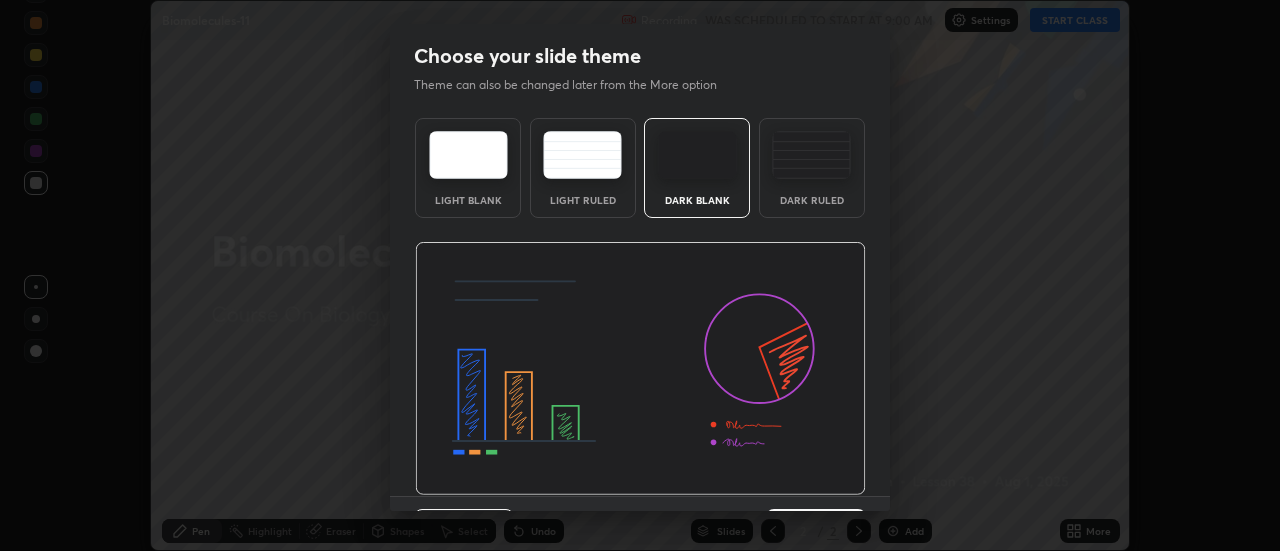 click at bounding box center (640, 369) 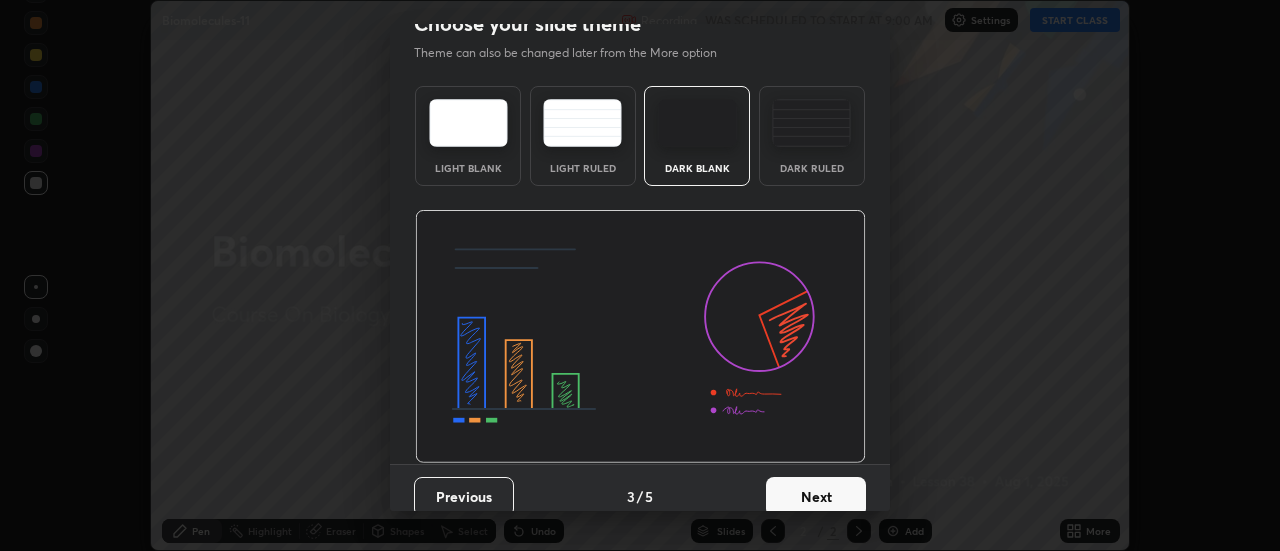 scroll, scrollTop: 40, scrollLeft: 0, axis: vertical 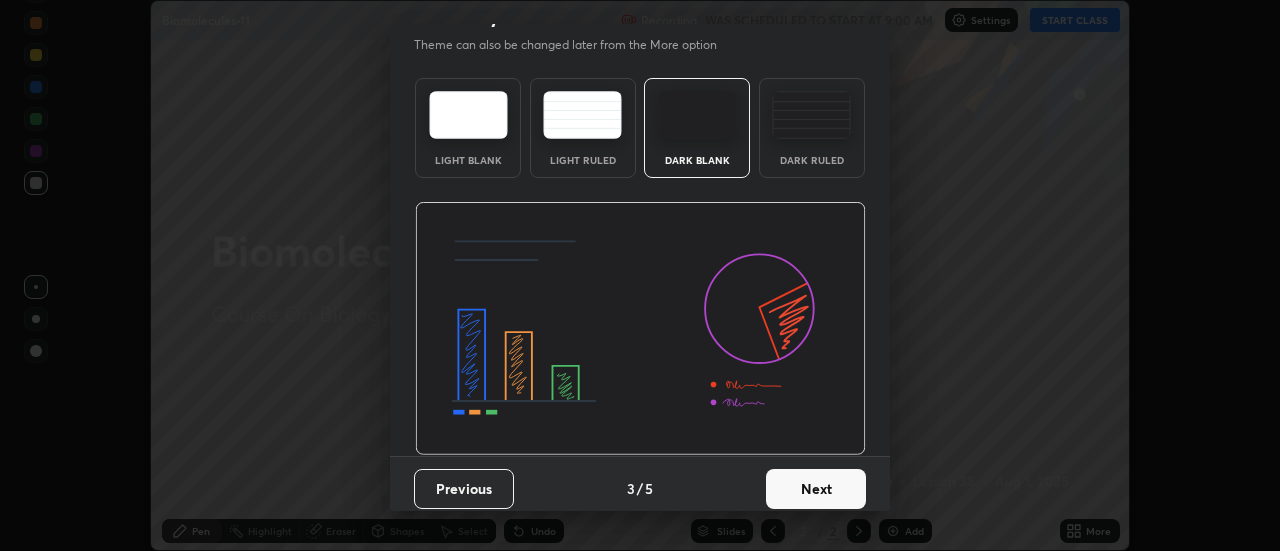 click on "Next" at bounding box center [816, 489] 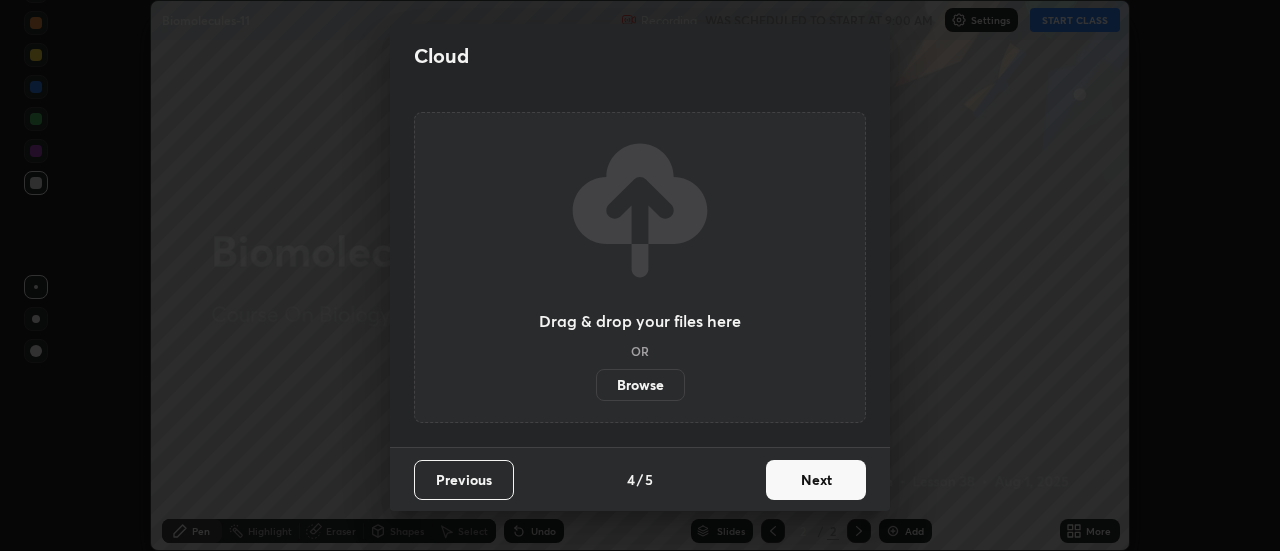 scroll, scrollTop: 0, scrollLeft: 0, axis: both 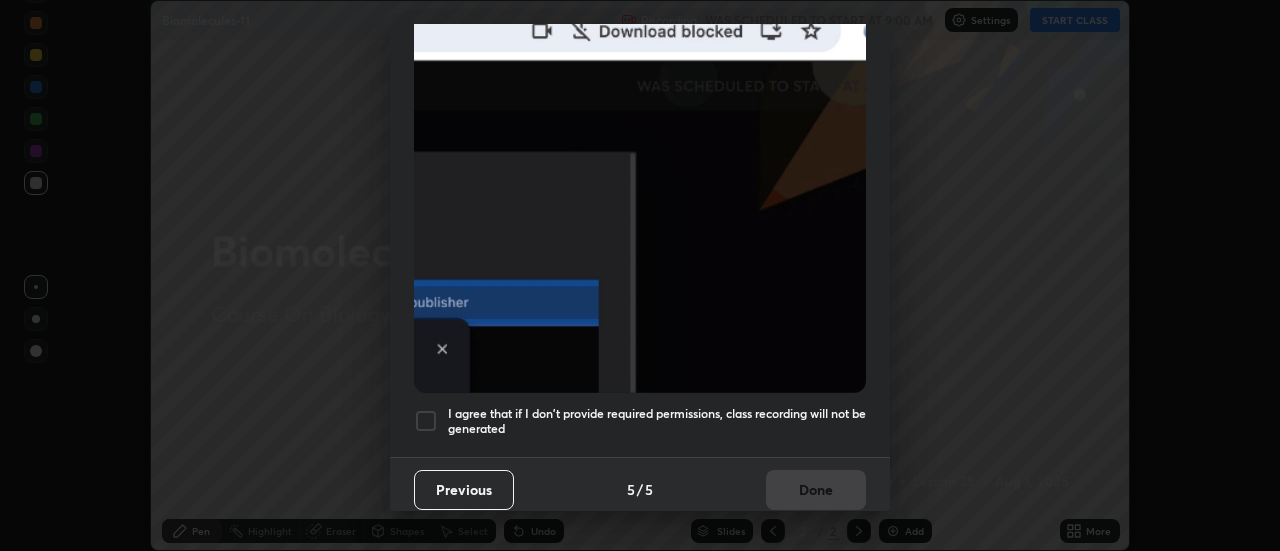 click at bounding box center [426, 421] 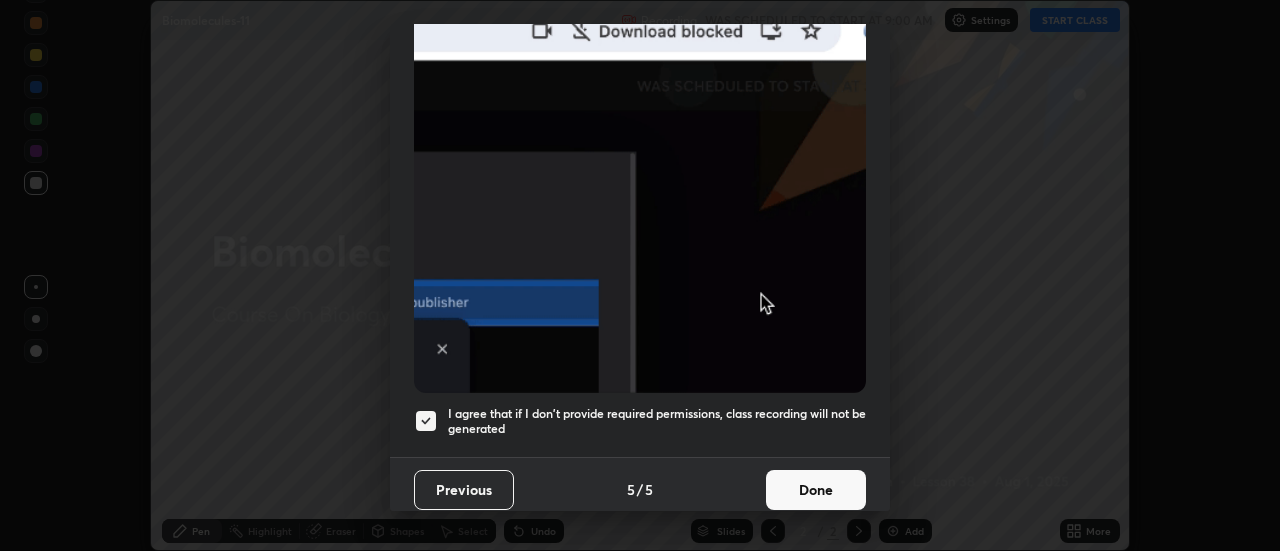 click on "Done" at bounding box center (816, 490) 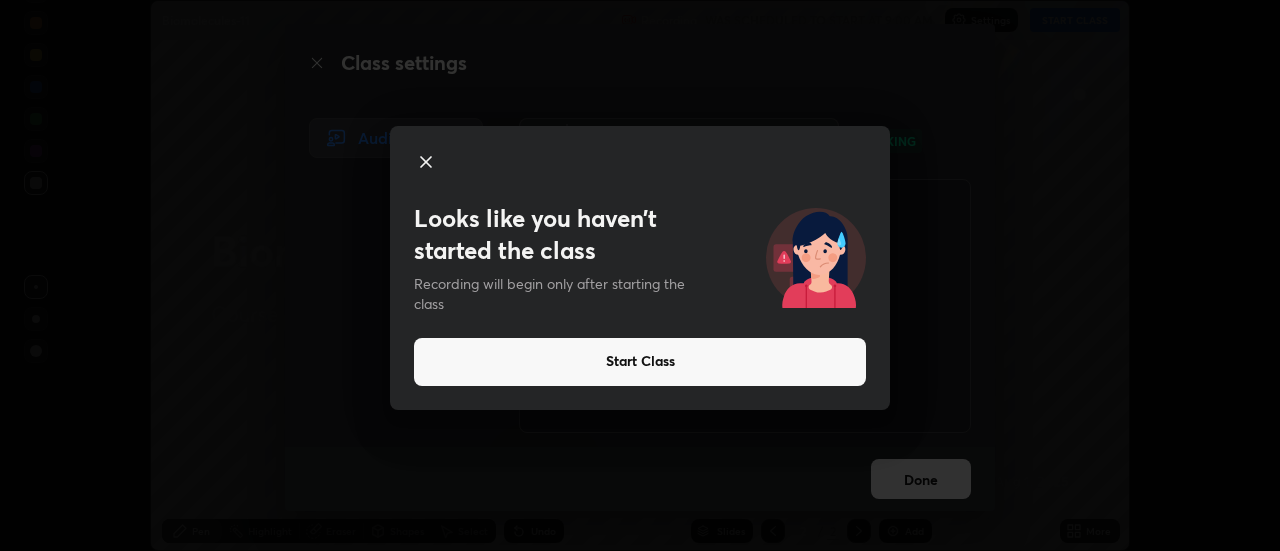 click on "Start Class" at bounding box center (640, 362) 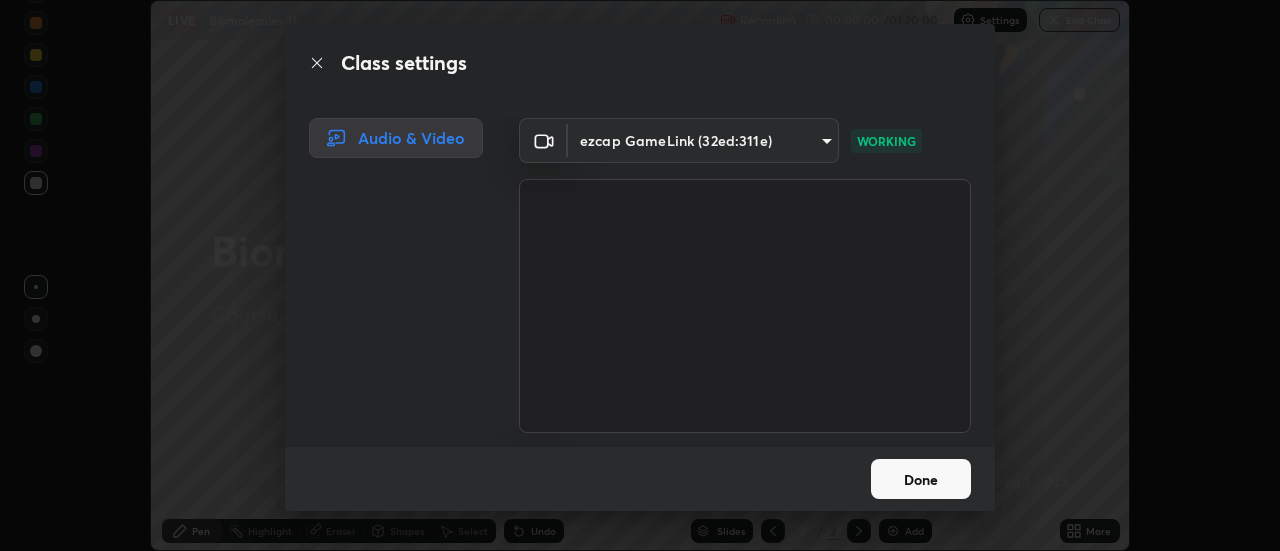 click on "Done" at bounding box center [921, 479] 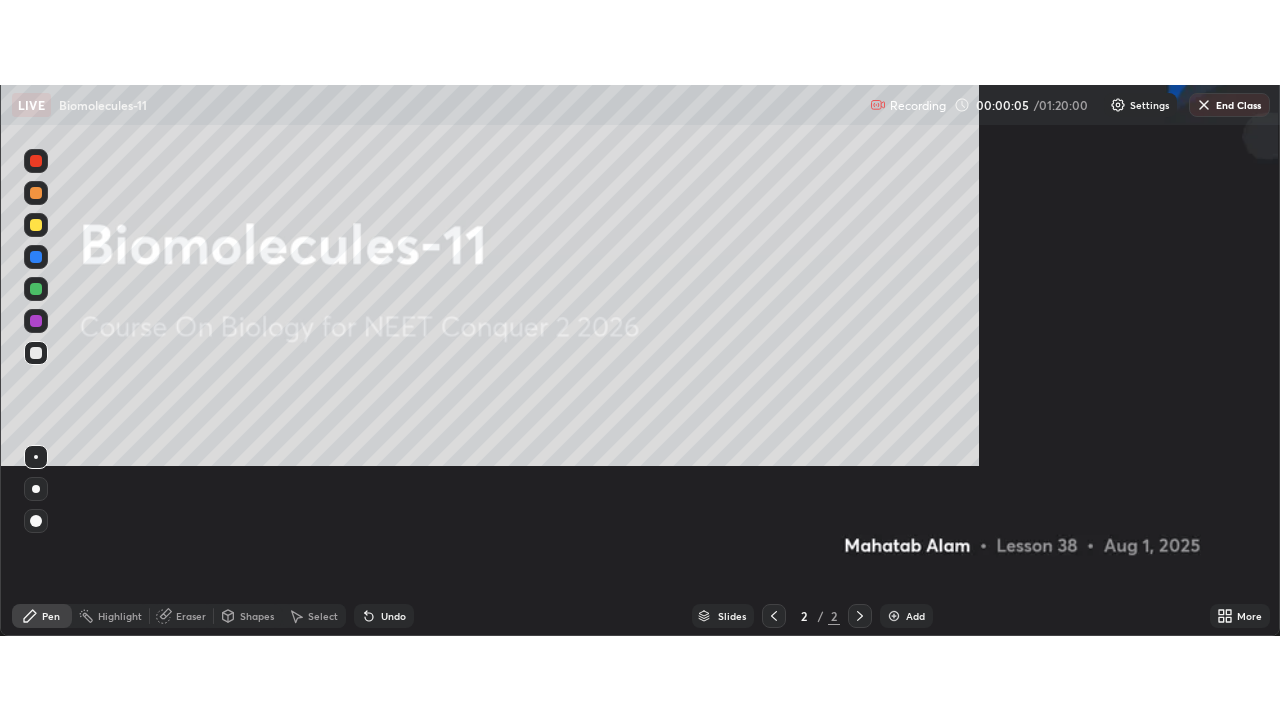 scroll, scrollTop: 99280, scrollLeft: 98720, axis: both 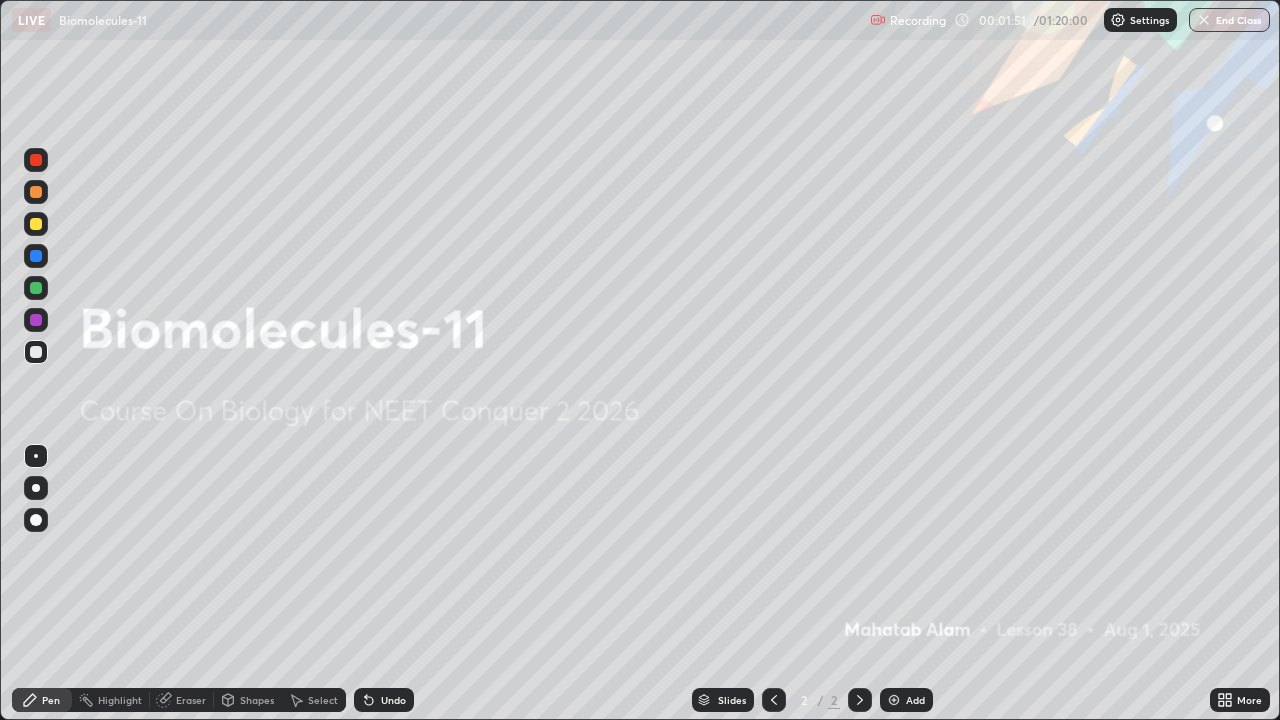 click at bounding box center (894, 700) 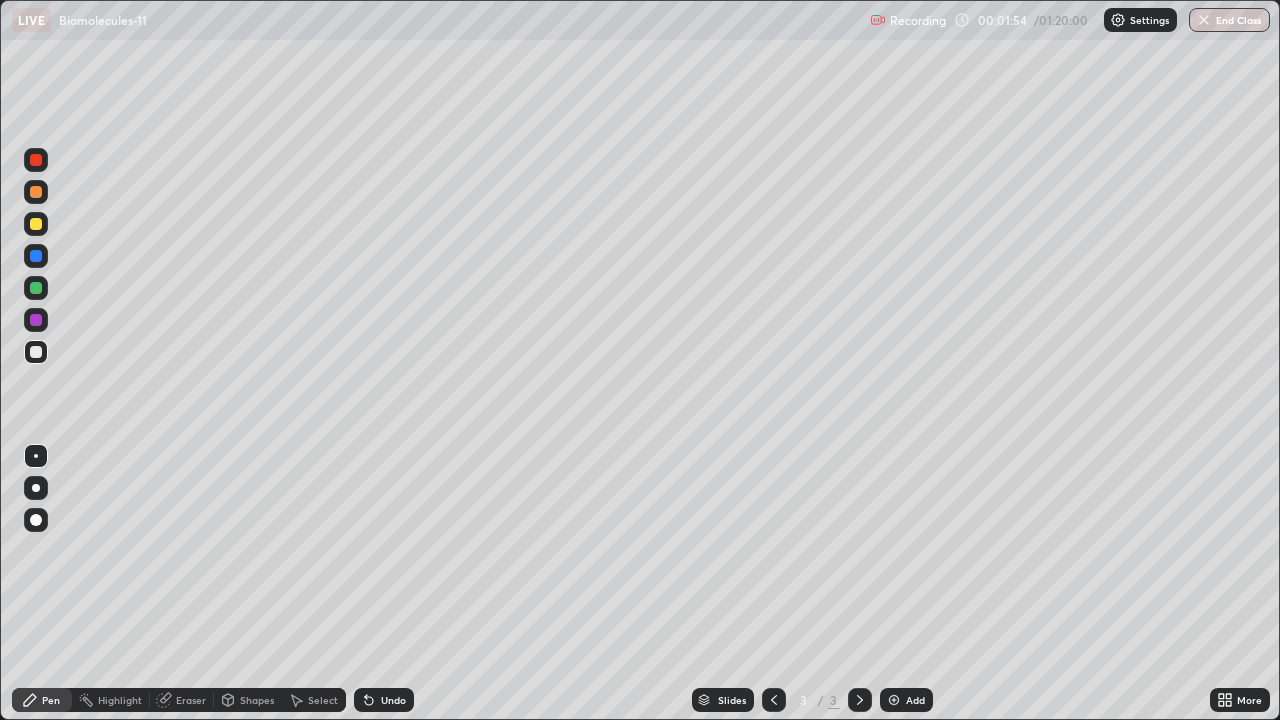 click at bounding box center (36, 160) 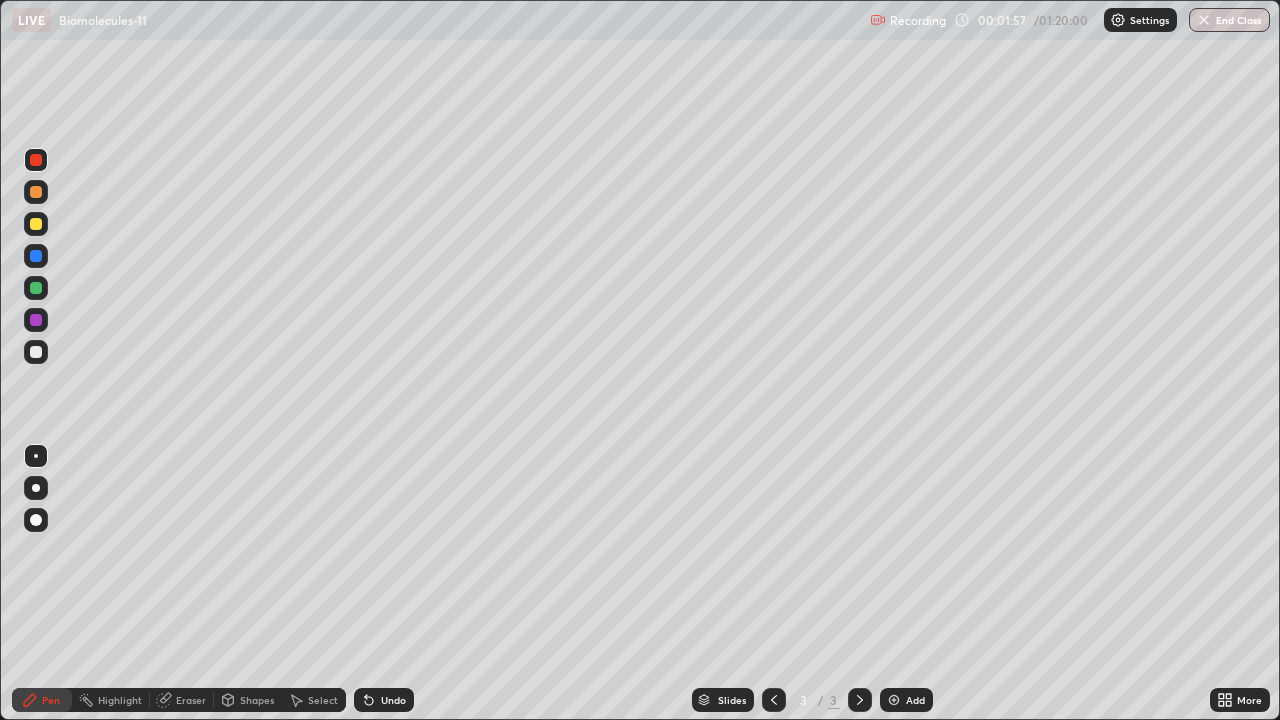 click at bounding box center [36, 488] 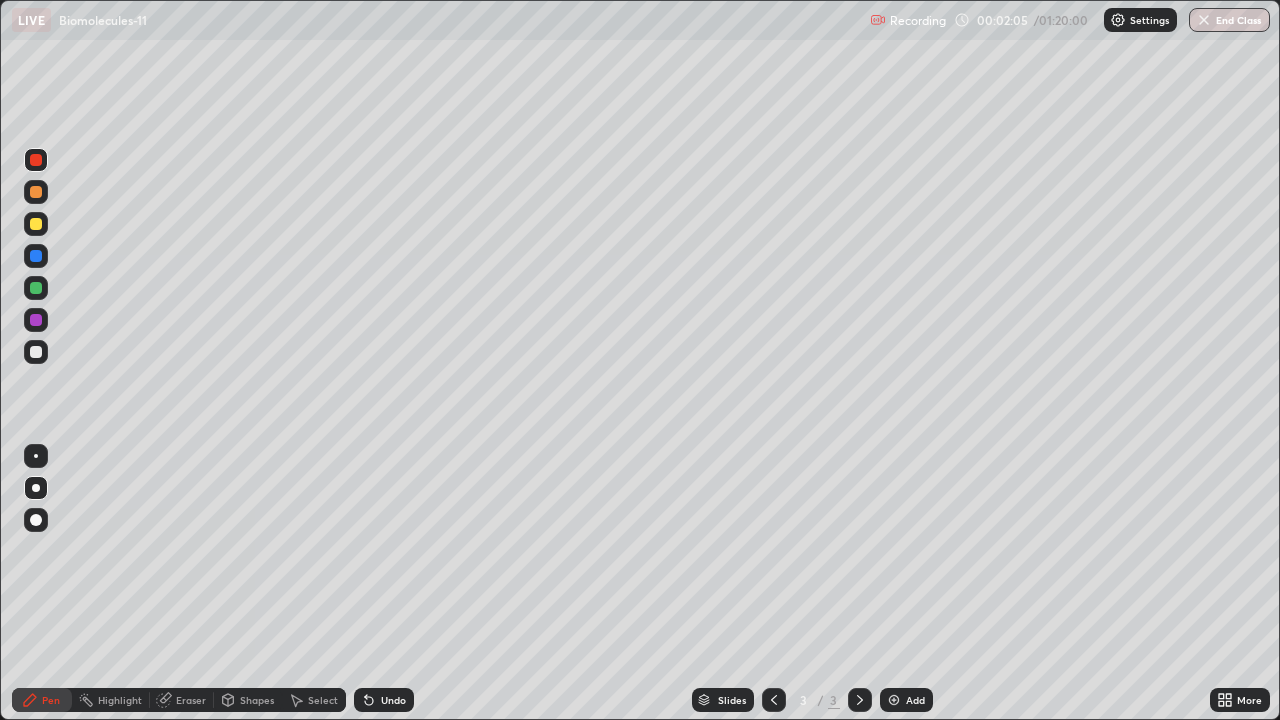 click on "Eraser" at bounding box center (182, 700) 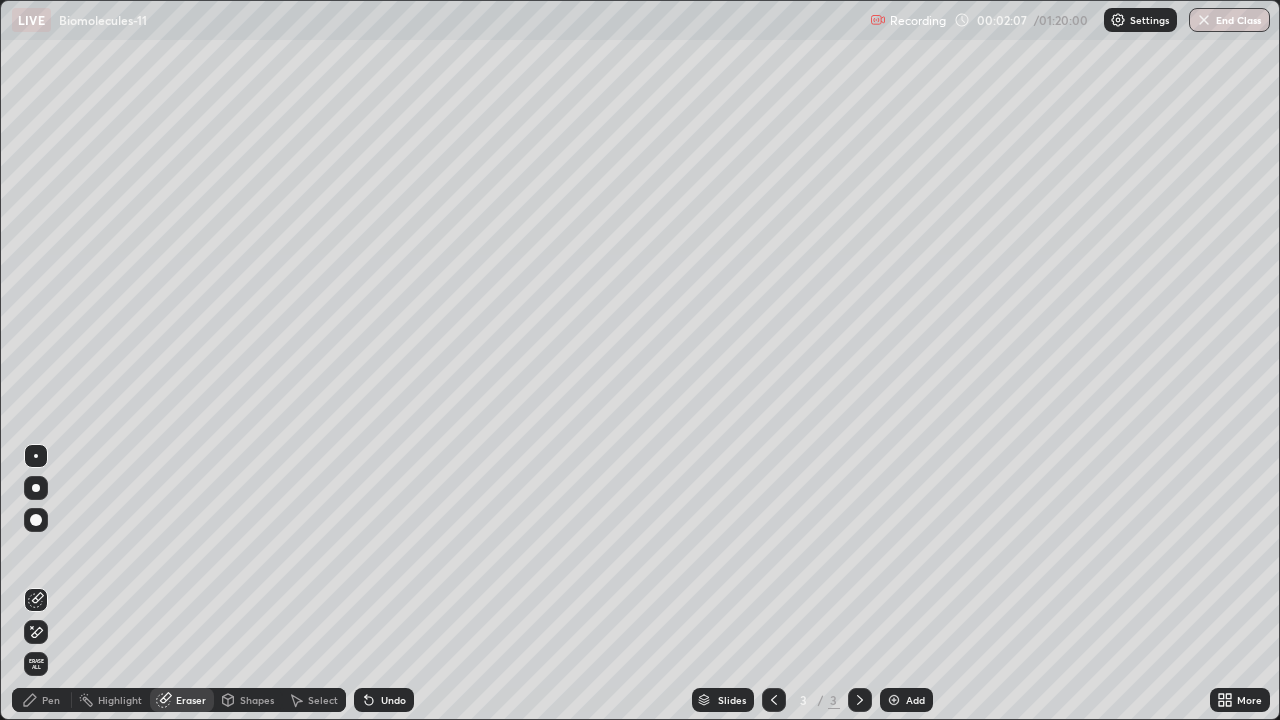 click on "Pen" at bounding box center (42, 700) 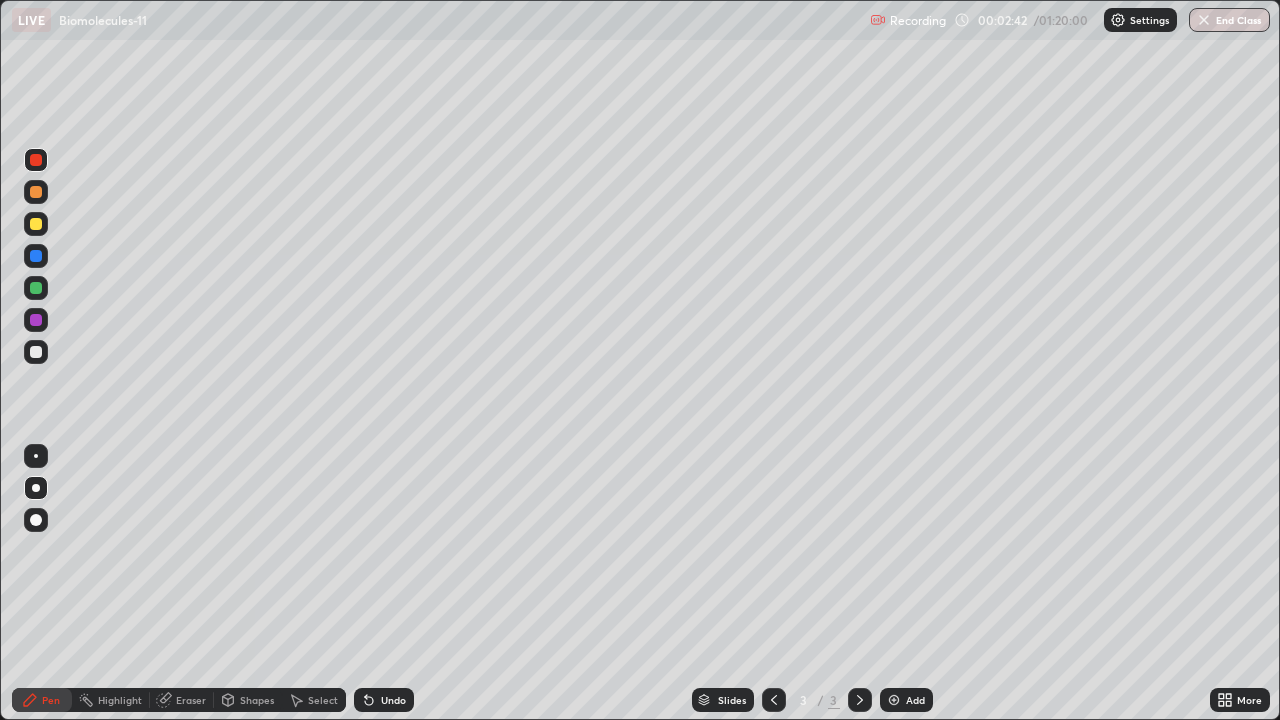 click at bounding box center (36, 224) 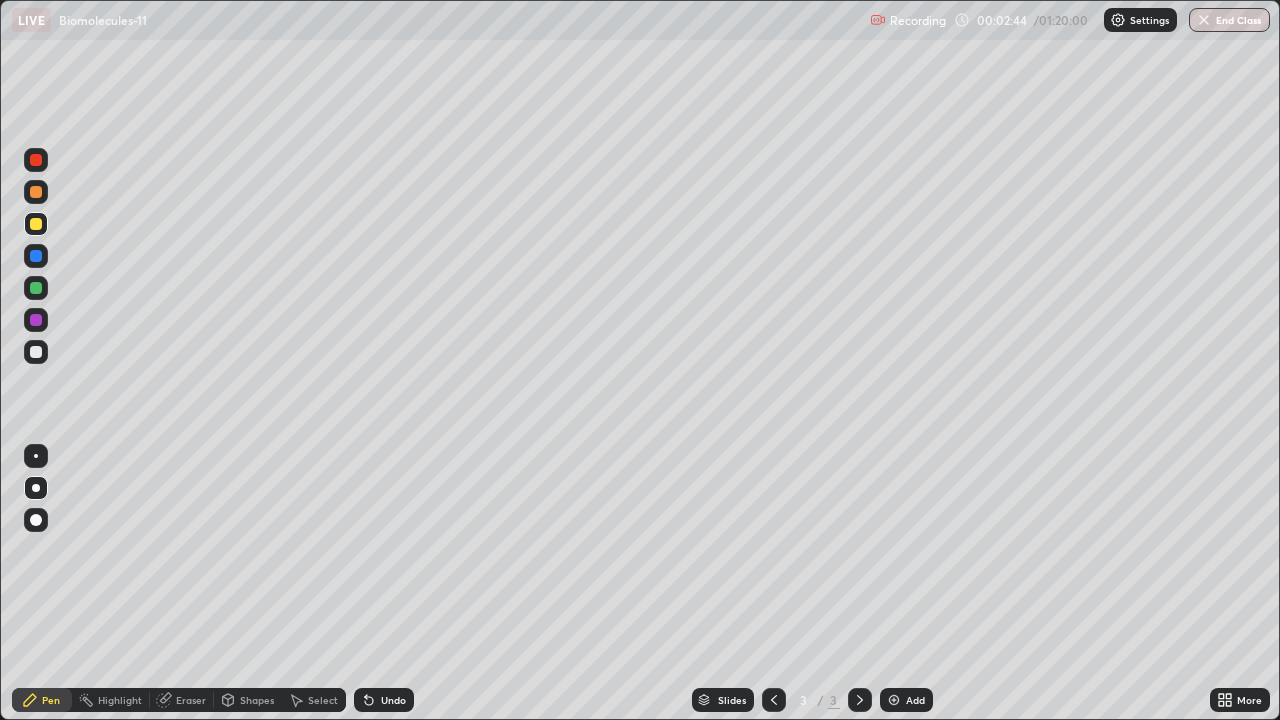 click at bounding box center [36, 192] 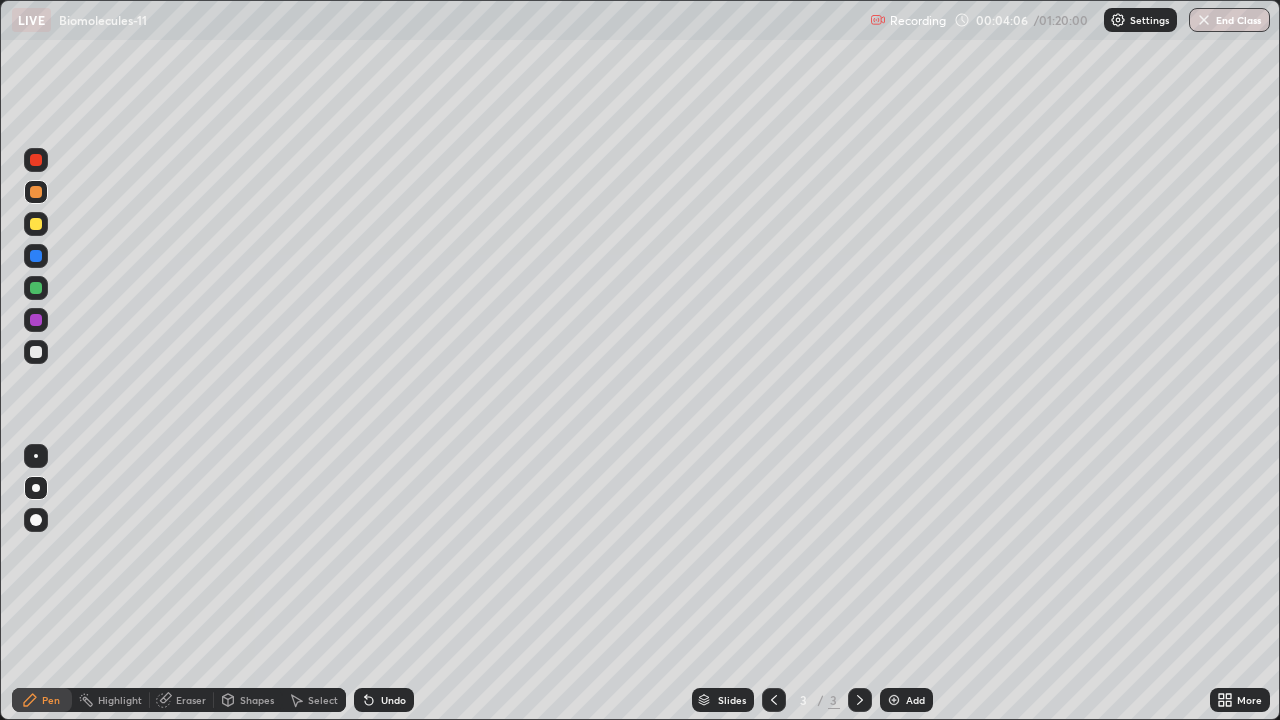 click on "Select" at bounding box center (323, 700) 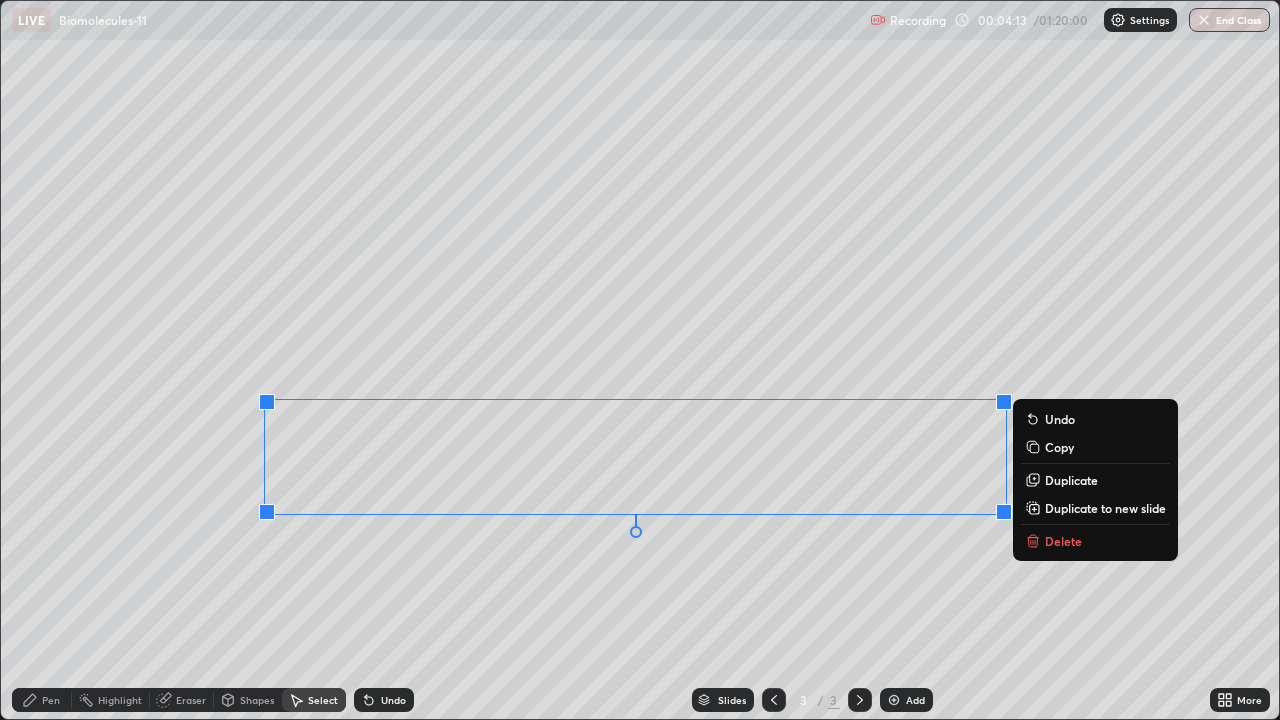 click on "0 ° Undo Copy Duplicate Duplicate to new slide Delete" at bounding box center (640, 360) 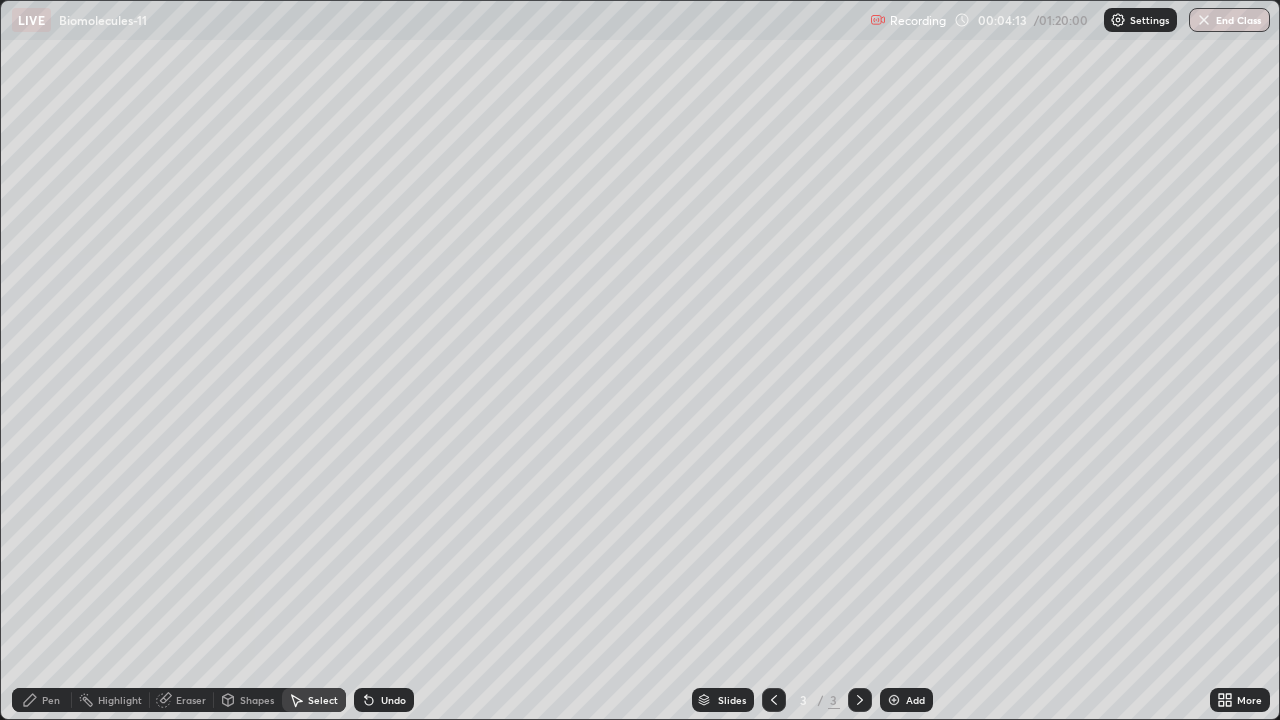 click on "Pen" at bounding box center [51, 700] 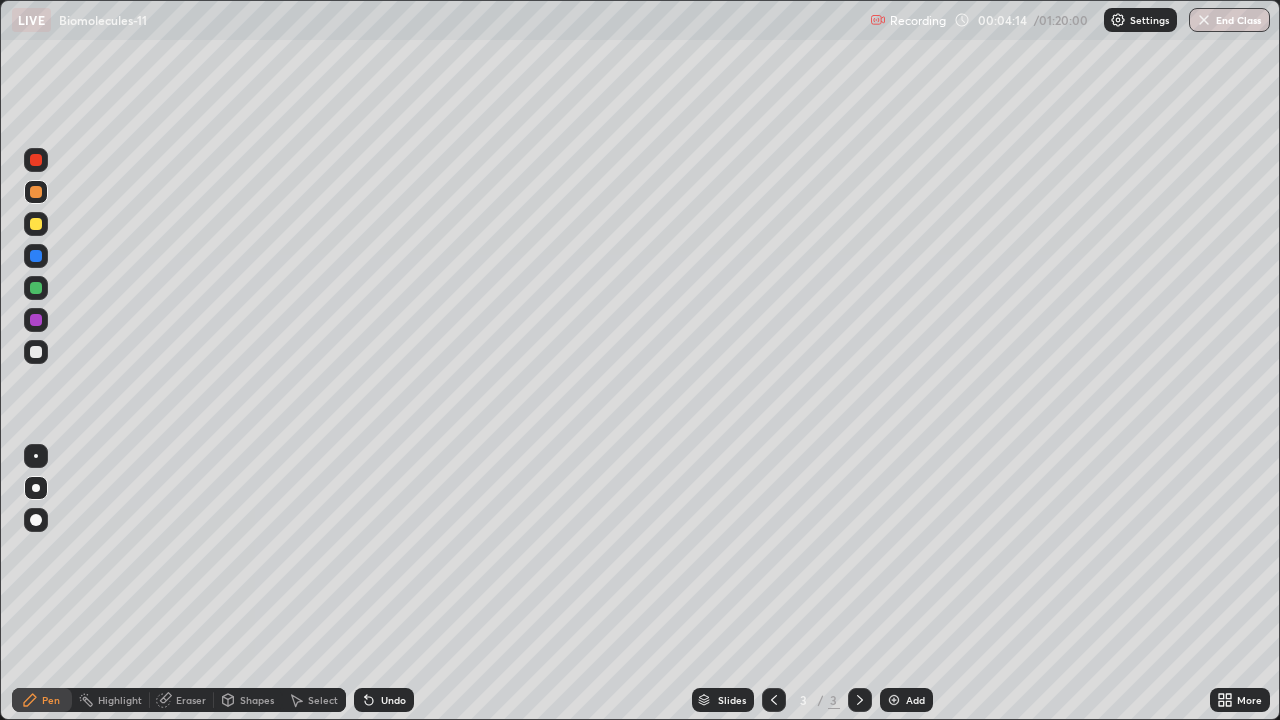 click on "Eraser" at bounding box center [191, 700] 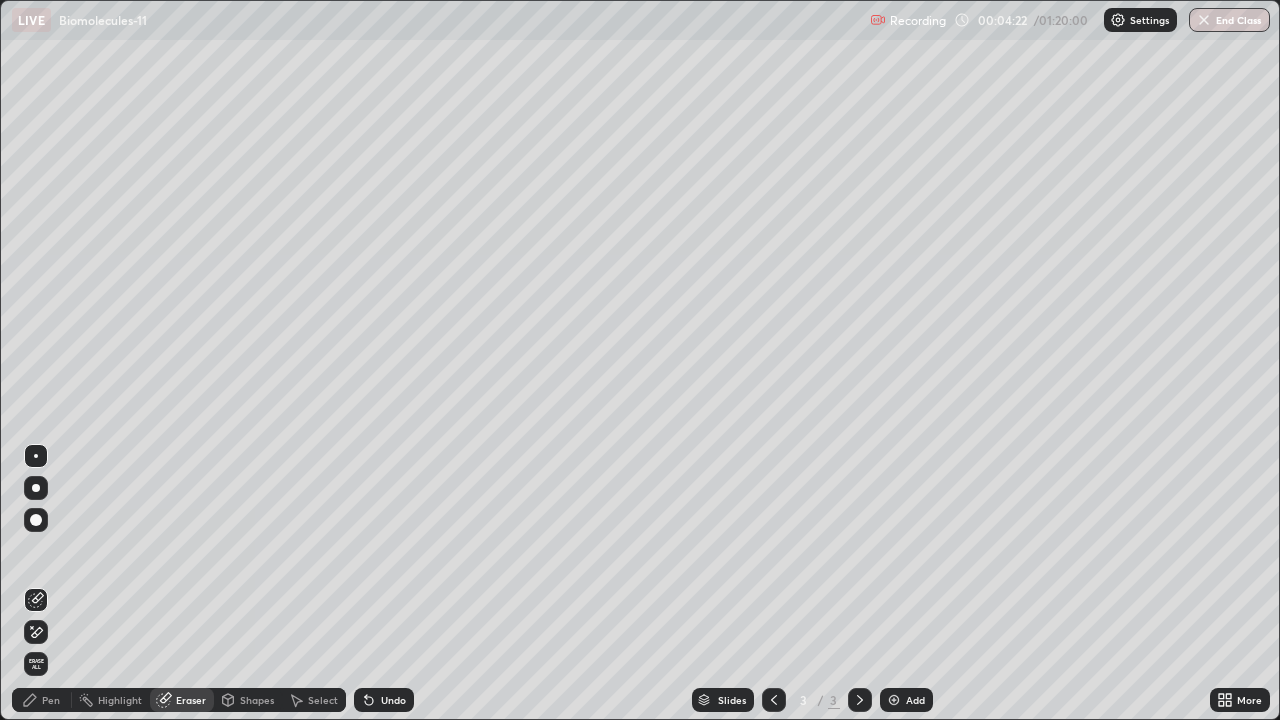 click on "Pen" at bounding box center (51, 700) 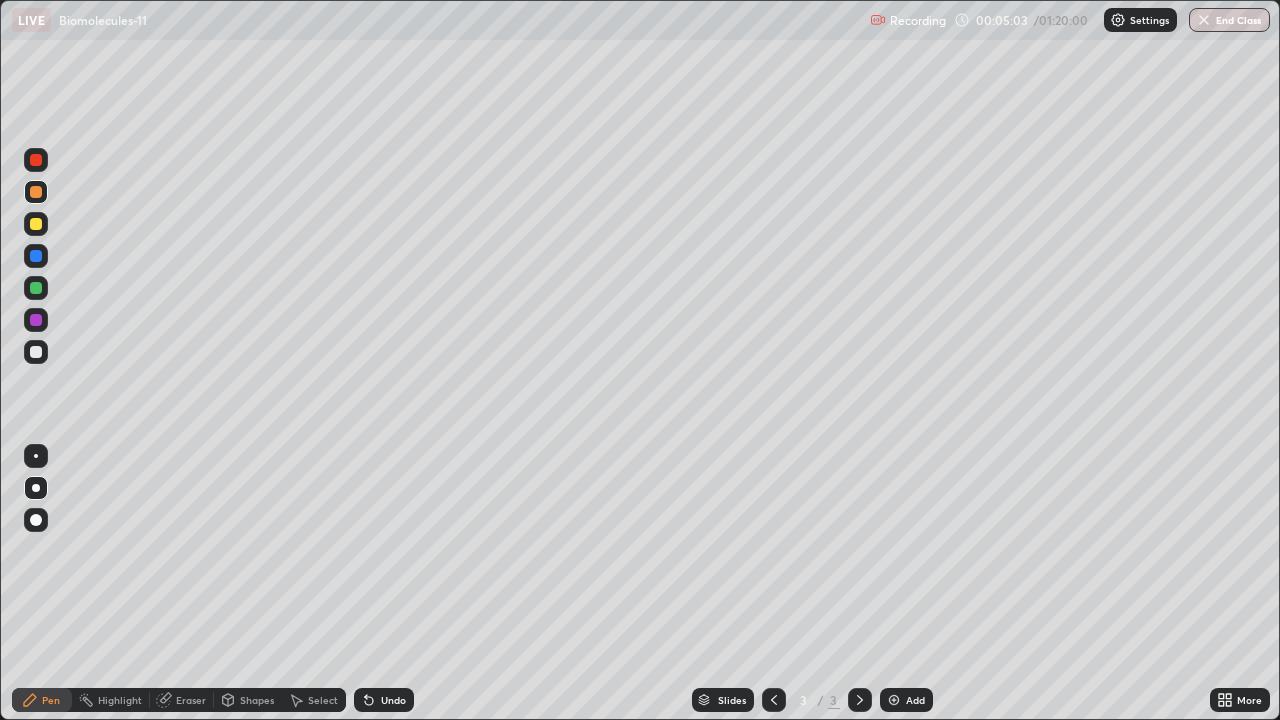 click on "Eraser" at bounding box center (191, 700) 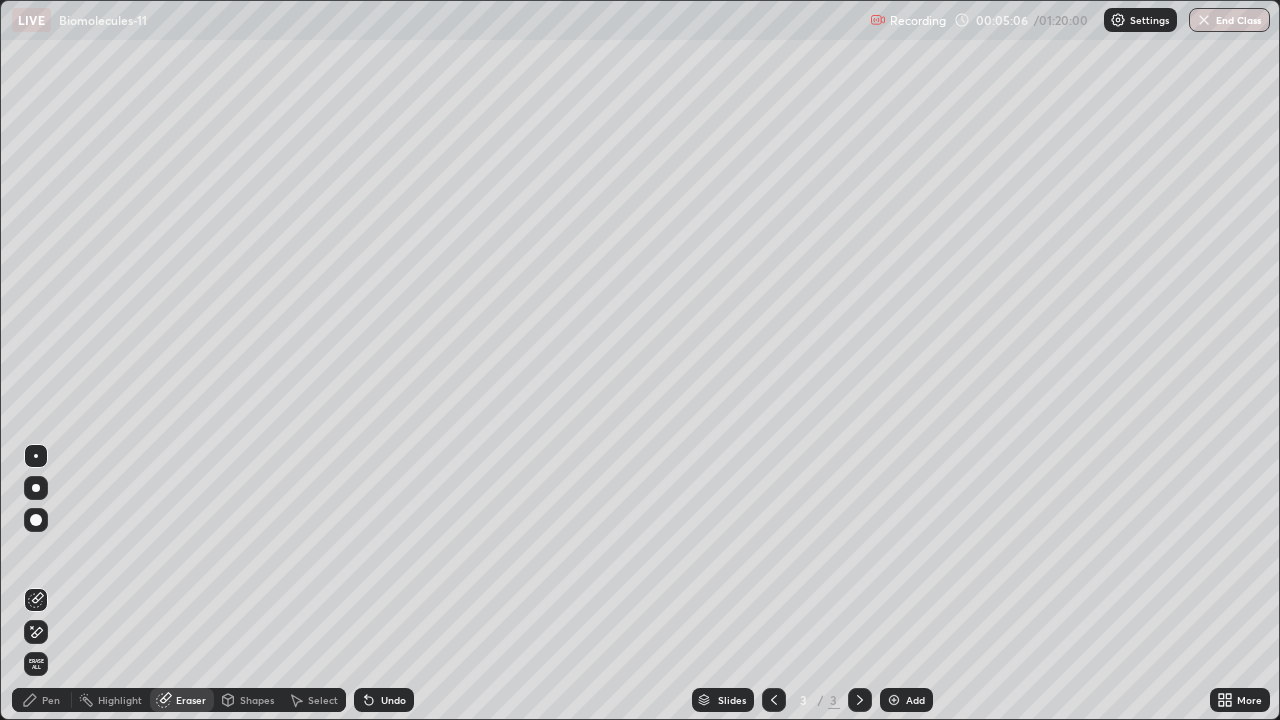 click on "Select" at bounding box center (323, 700) 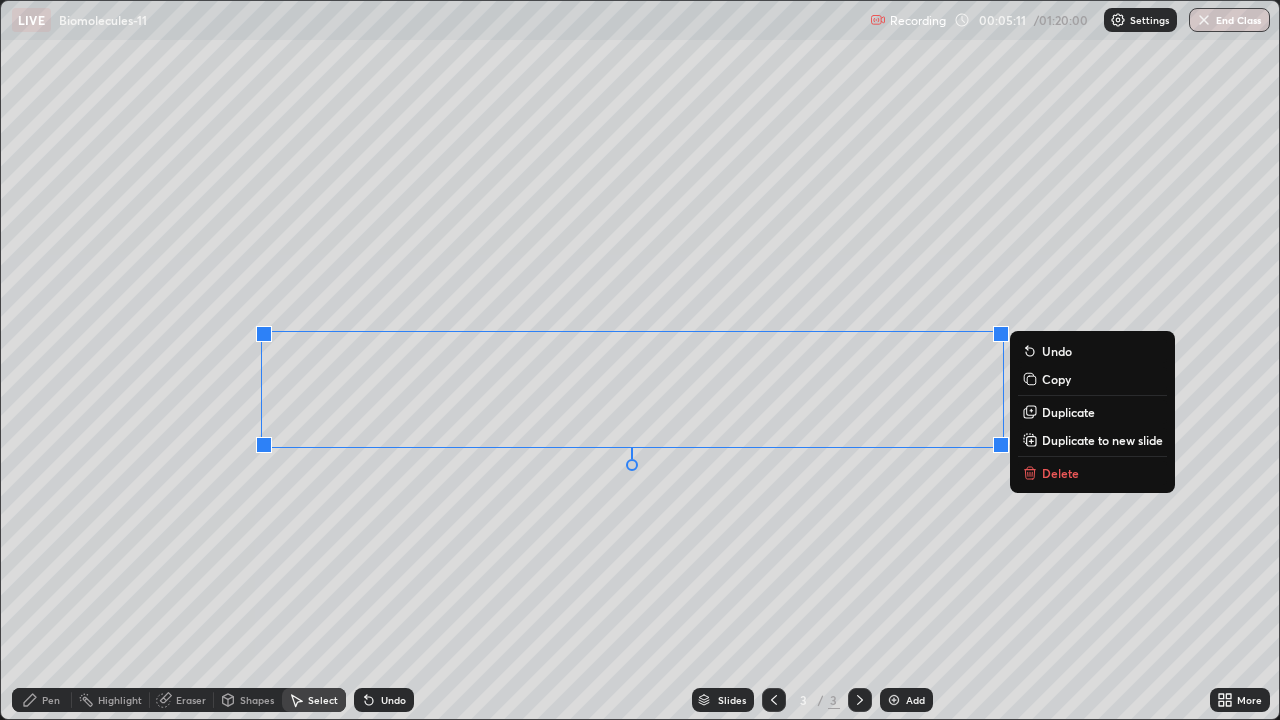 click on "0 ° Undo Copy Duplicate Duplicate to new slide Delete" at bounding box center (640, 360) 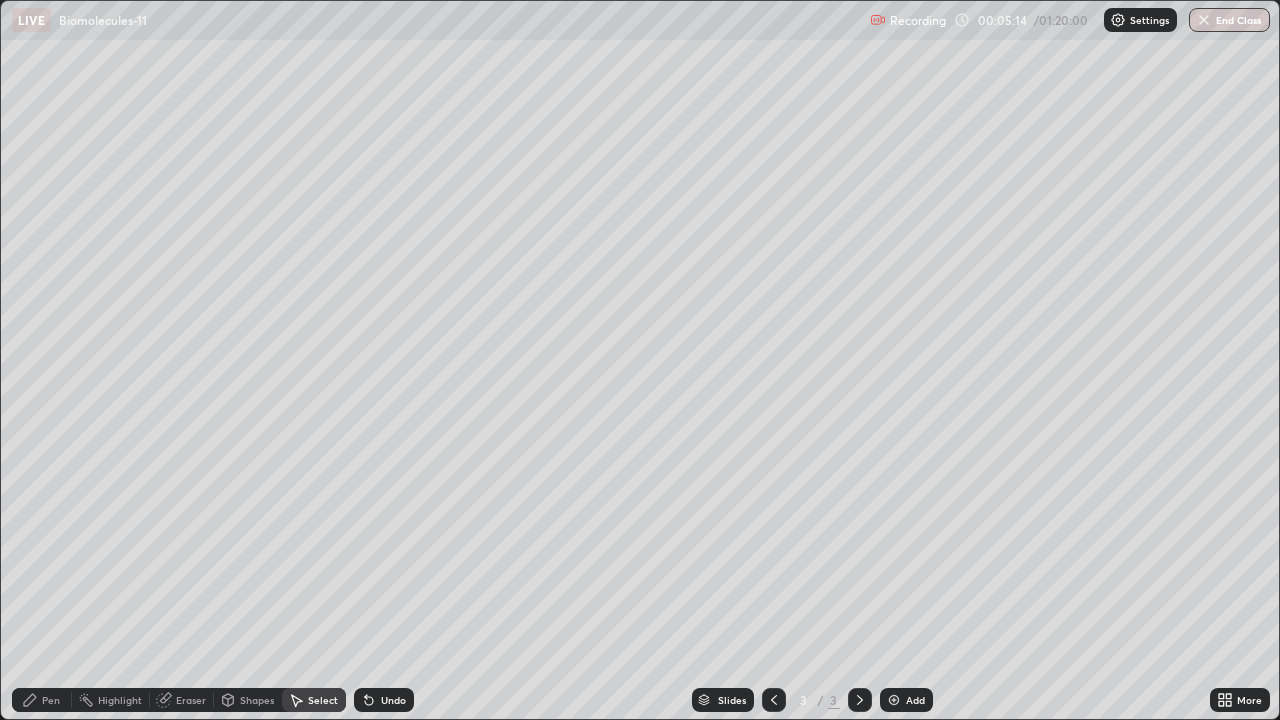 click on "Pen" at bounding box center [51, 700] 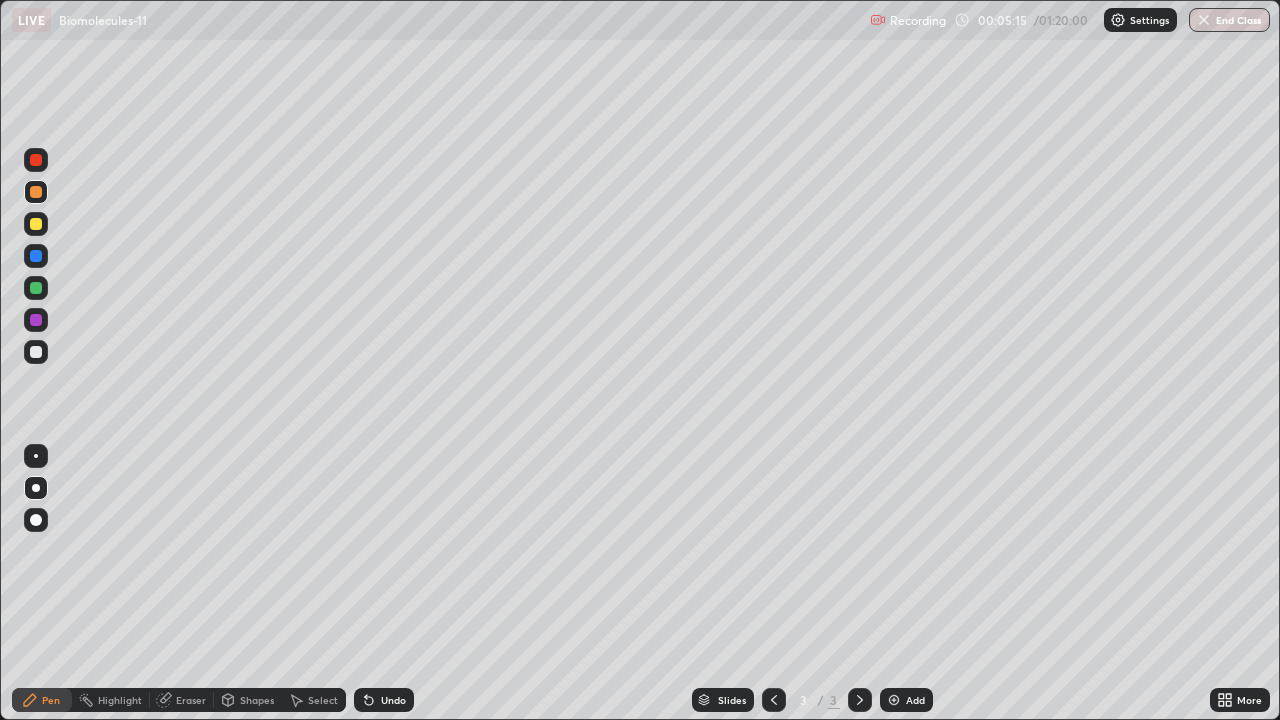 click at bounding box center [36, 320] 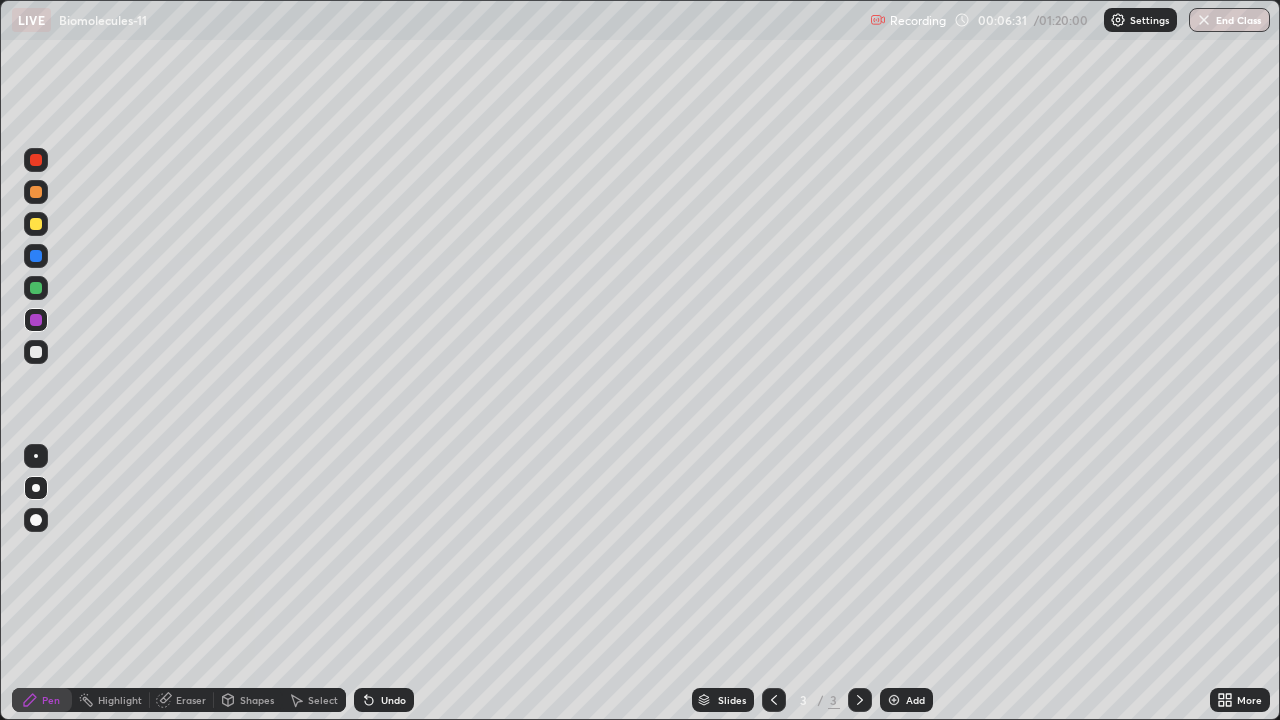 click on "Eraser" at bounding box center (191, 700) 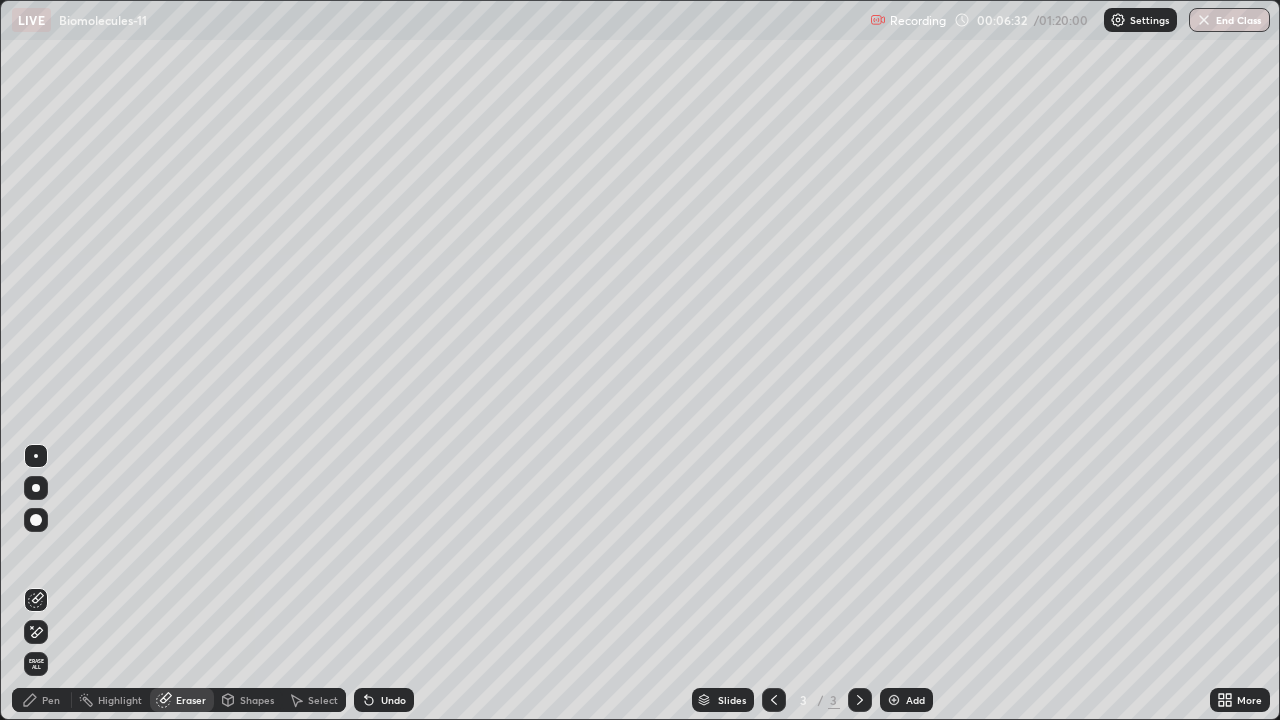 click 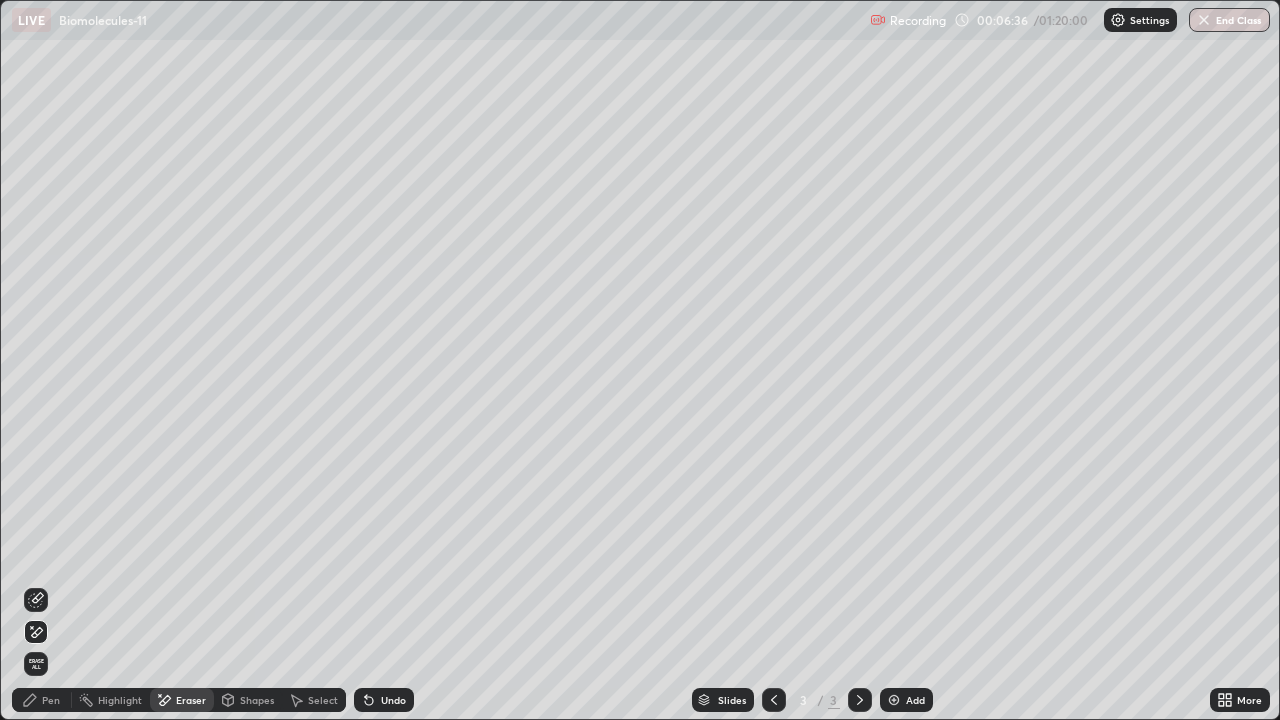 click on "Pen" at bounding box center [51, 700] 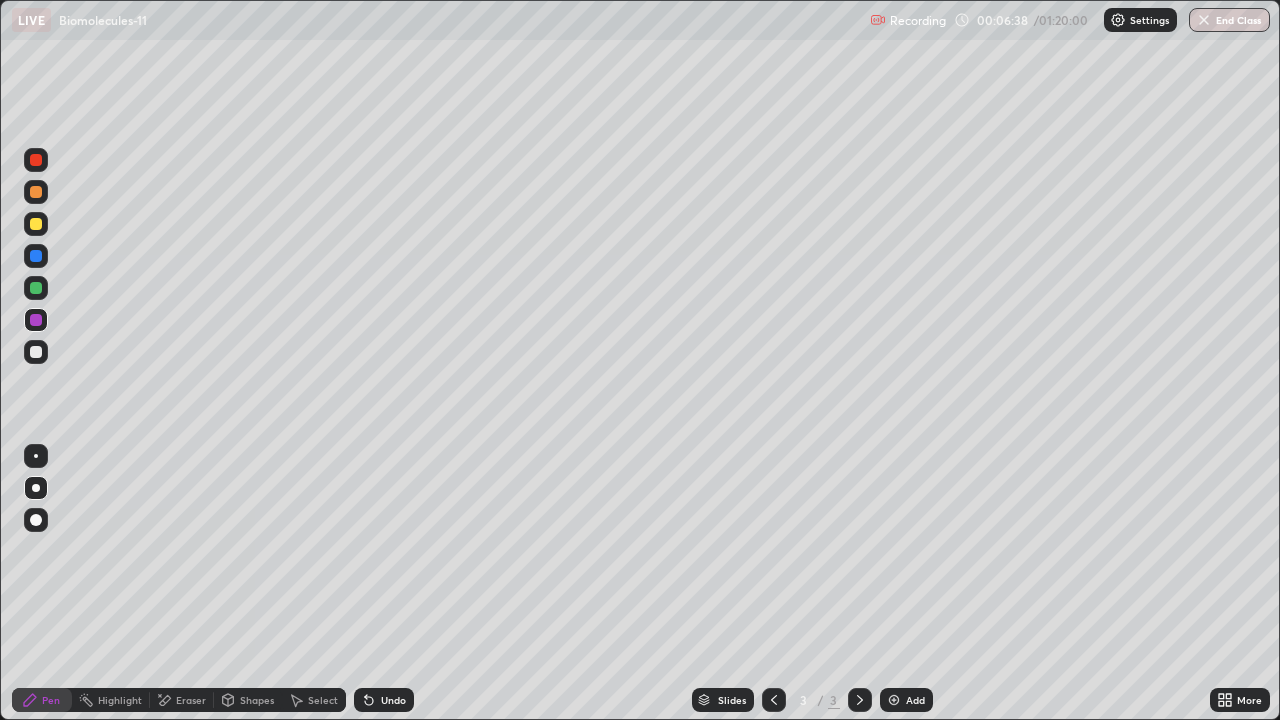 click on "Eraser" at bounding box center [191, 700] 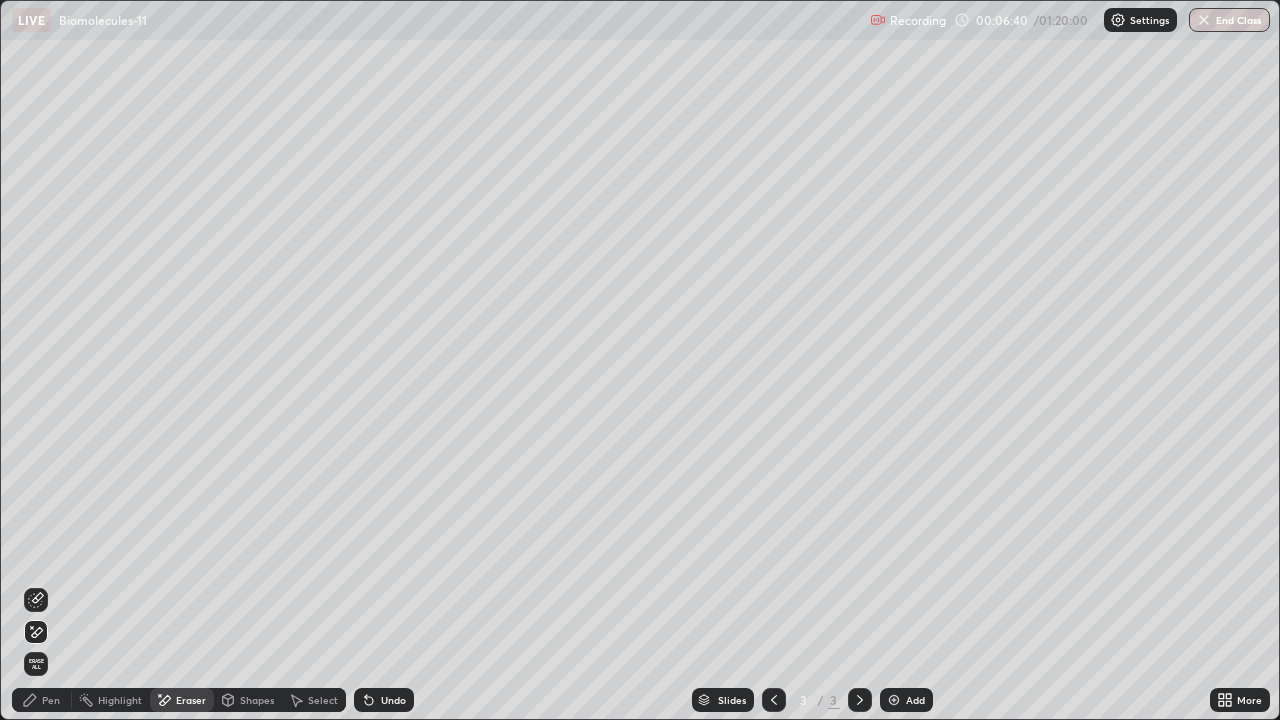 click on "Pen" at bounding box center (51, 700) 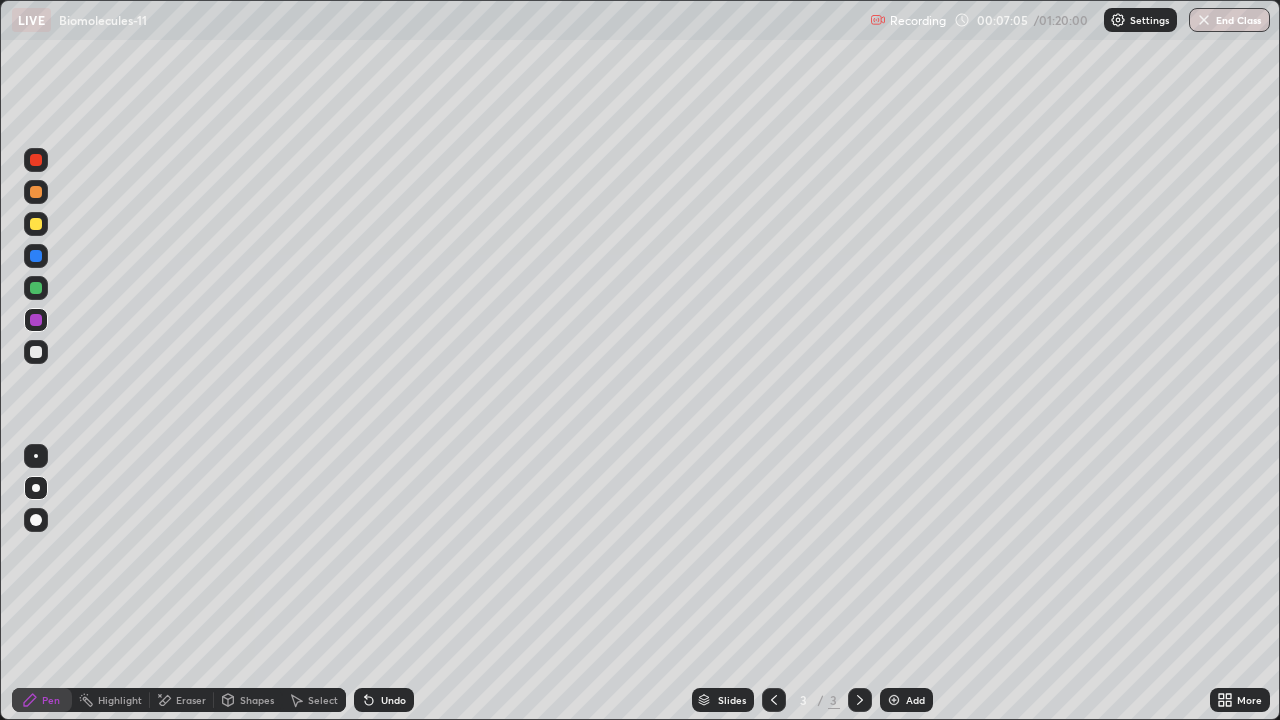 click at bounding box center [36, 288] 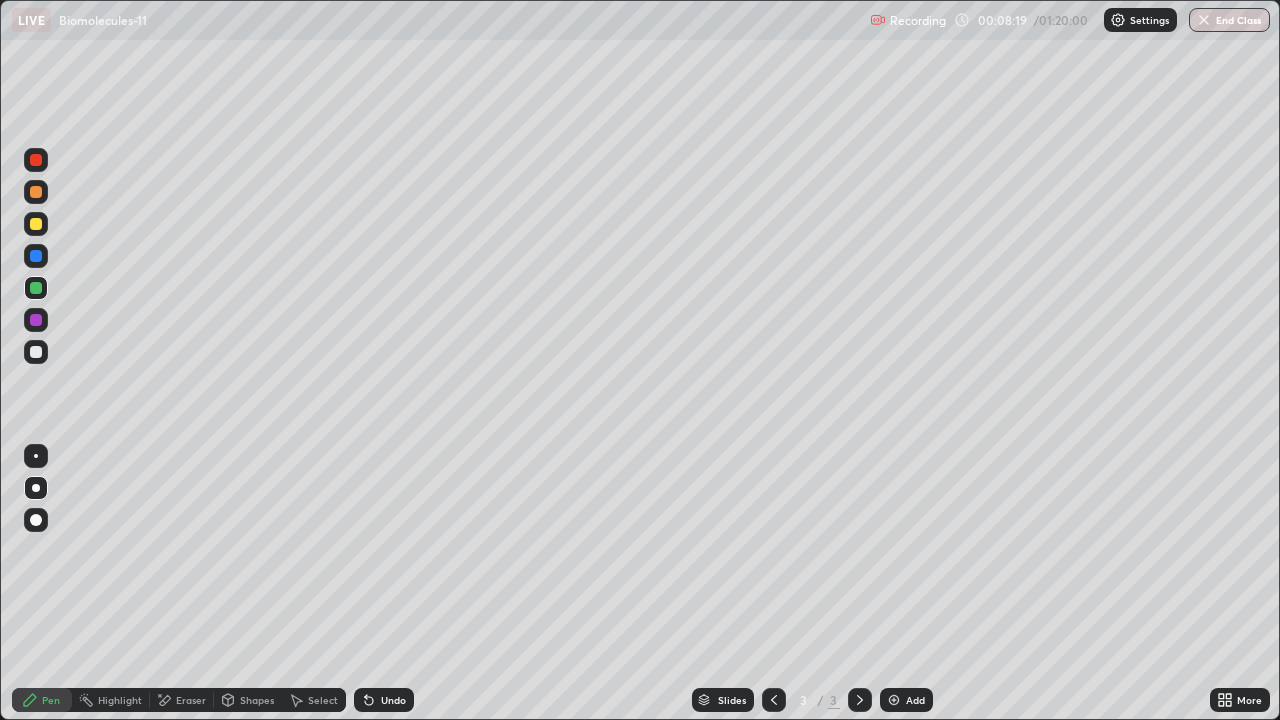 click at bounding box center [894, 700] 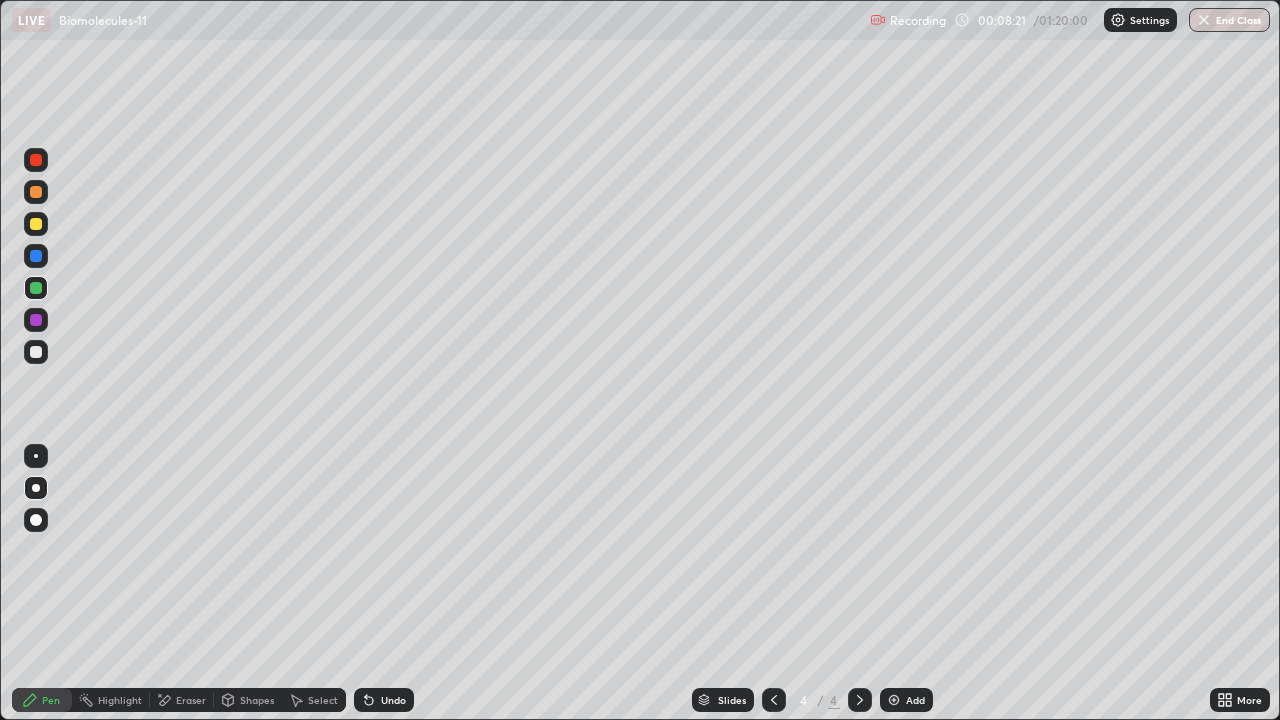 click at bounding box center (36, 192) 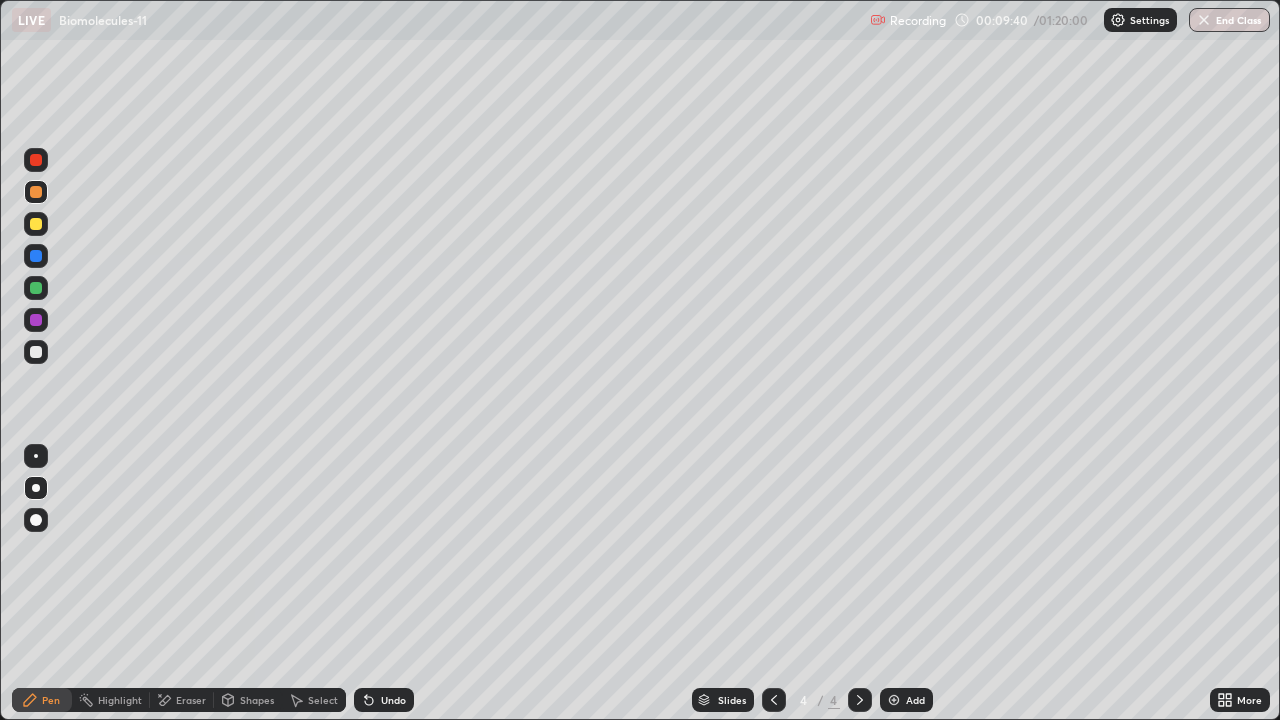 click at bounding box center (36, 288) 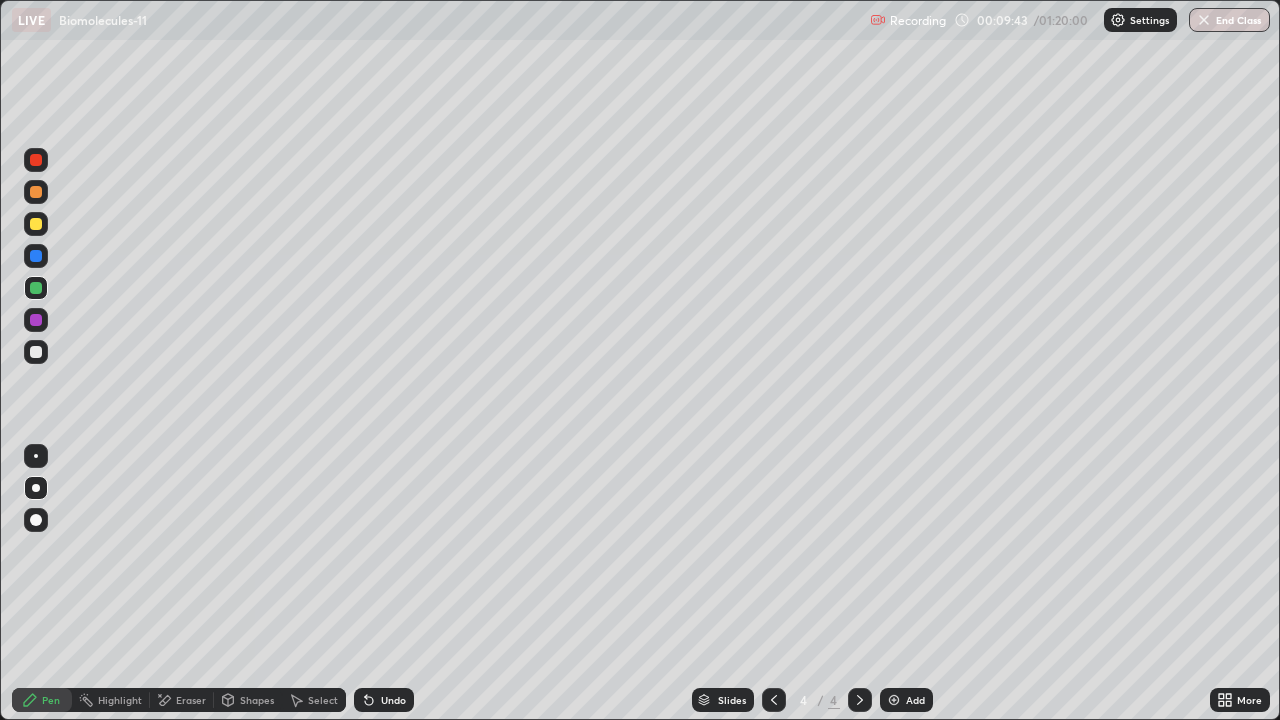 click 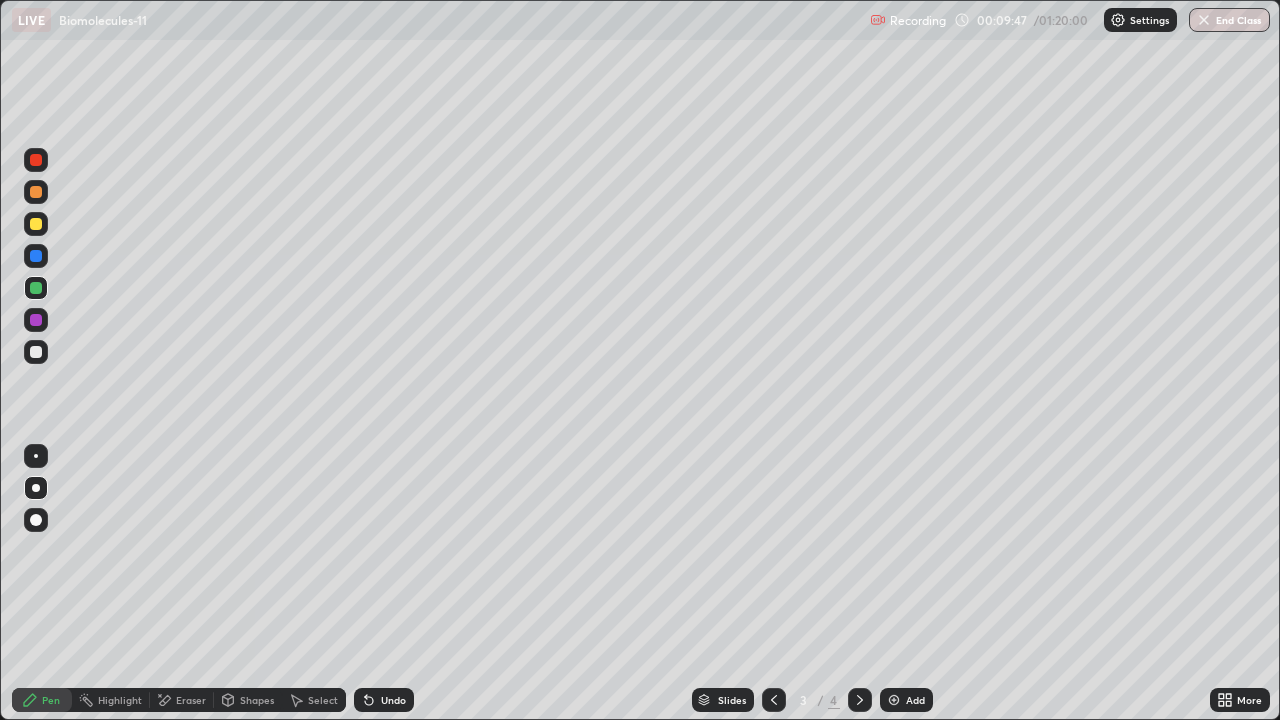 click at bounding box center (36, 560) 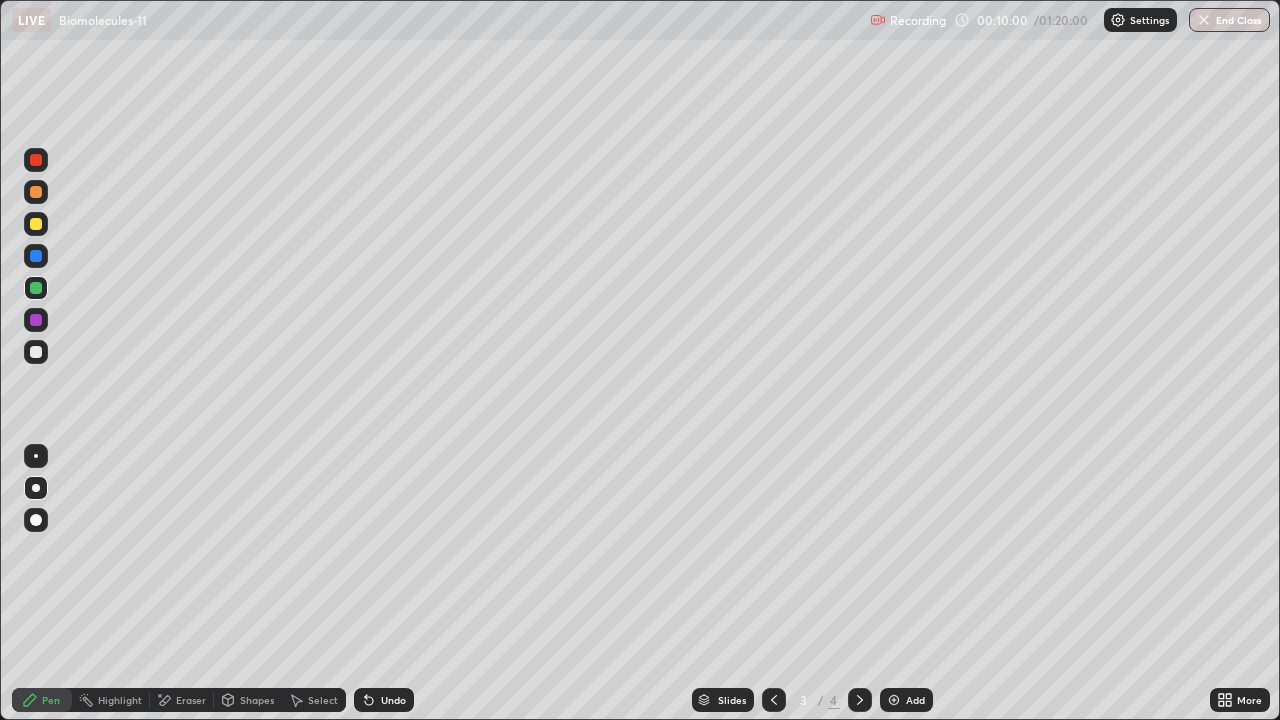 click 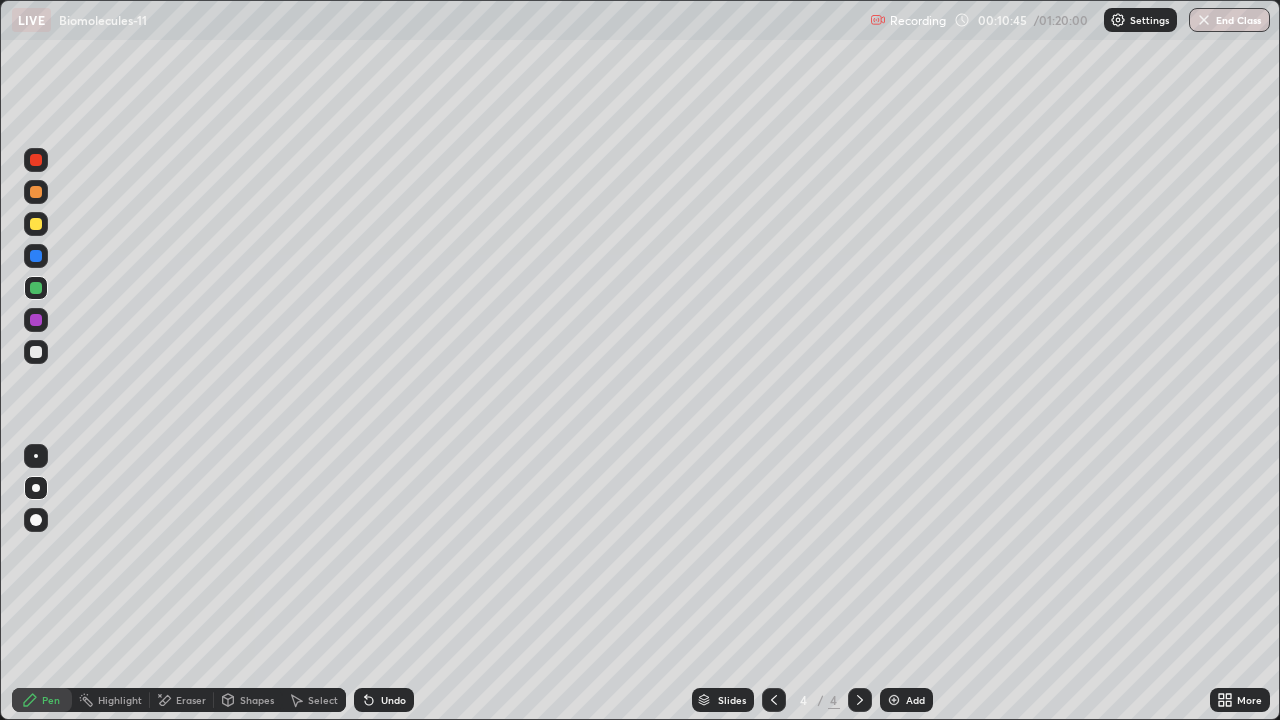 click at bounding box center (36, 320) 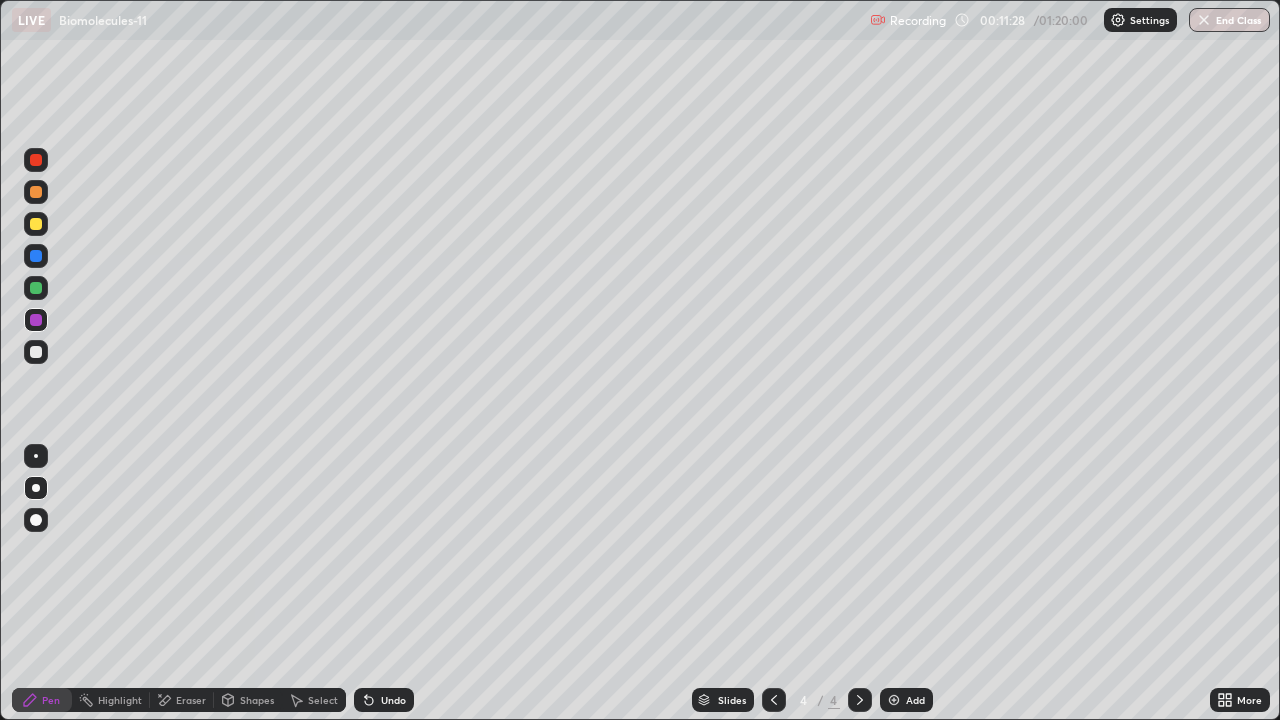 click on "Eraser" at bounding box center [191, 700] 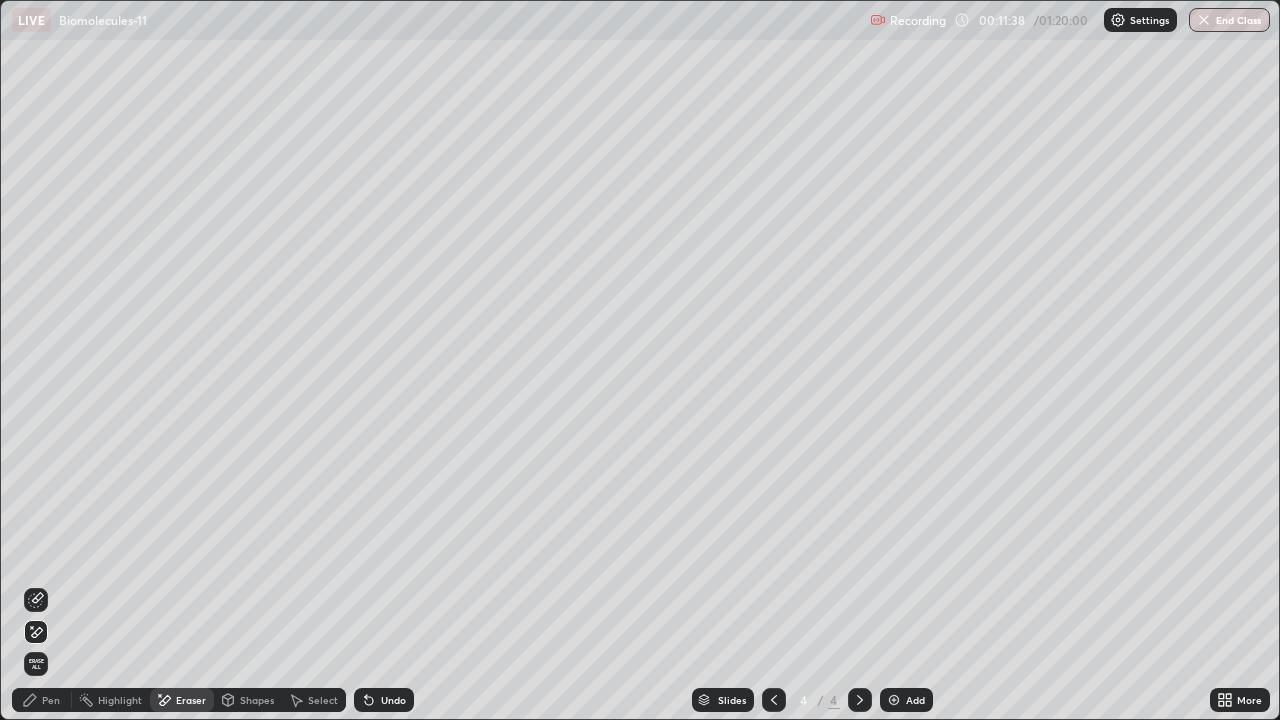 click on "Pen" at bounding box center (51, 700) 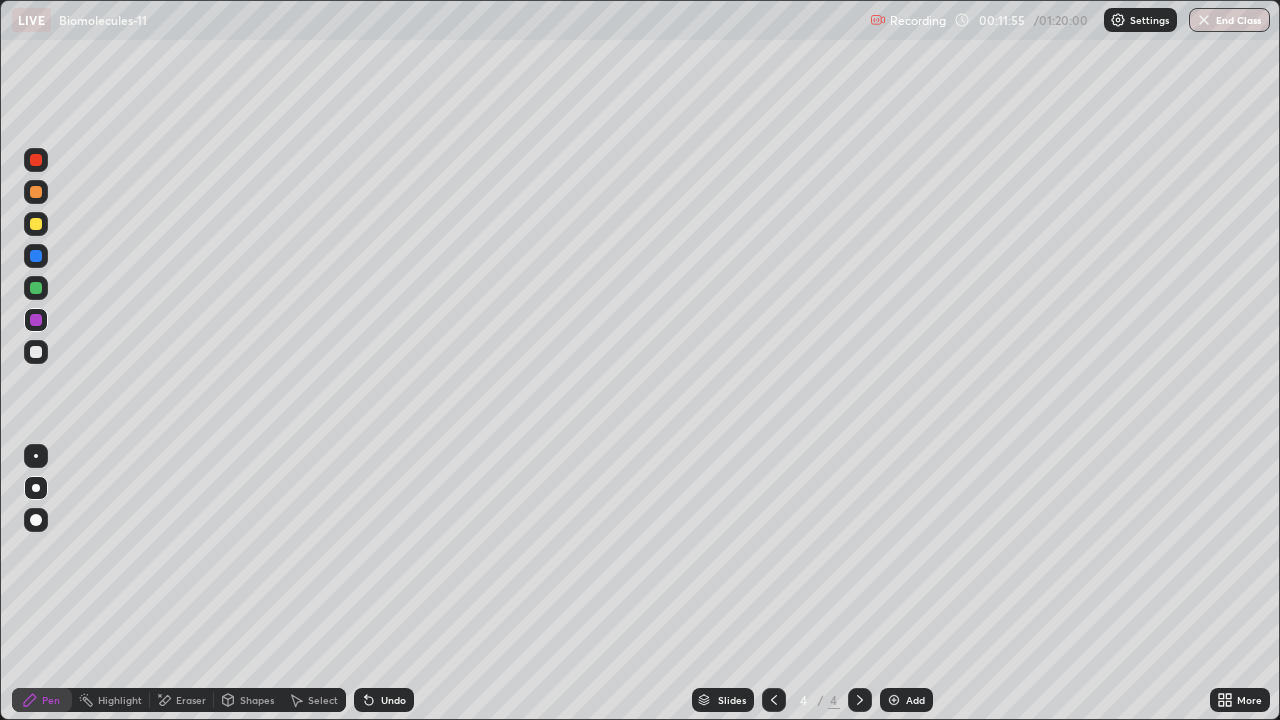 click on "Eraser" at bounding box center (191, 700) 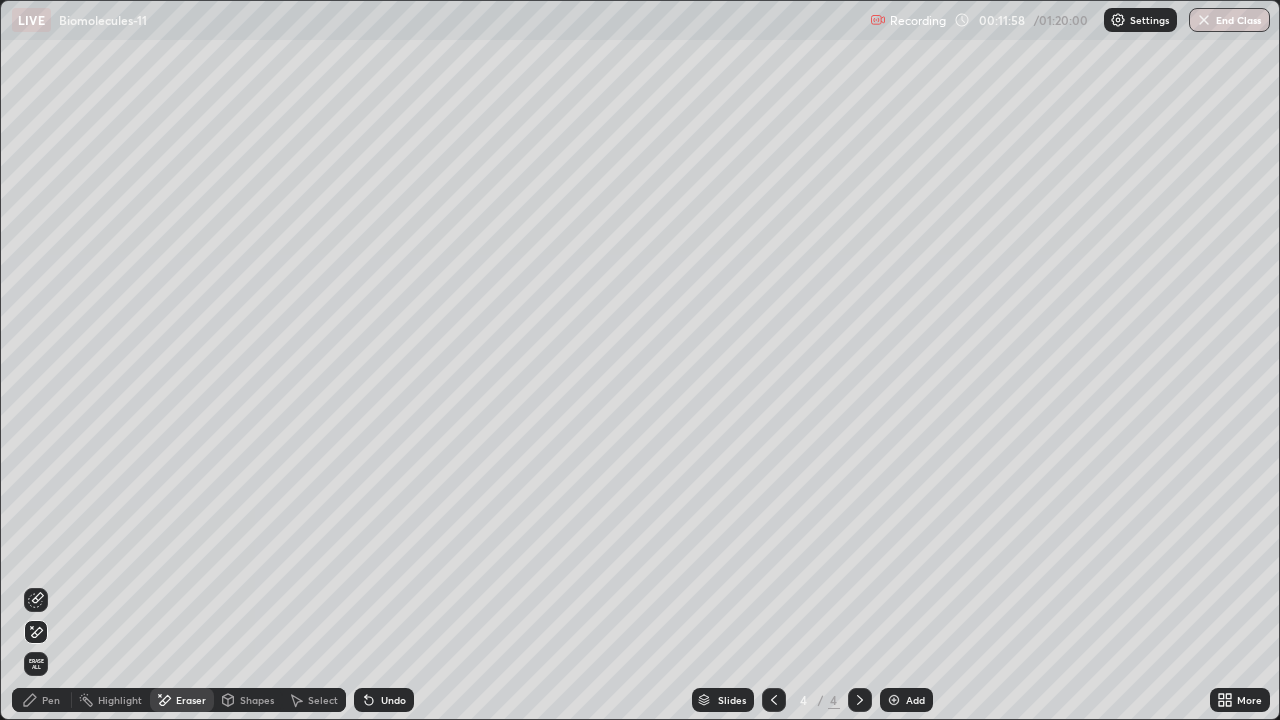 click on "Pen" at bounding box center [51, 700] 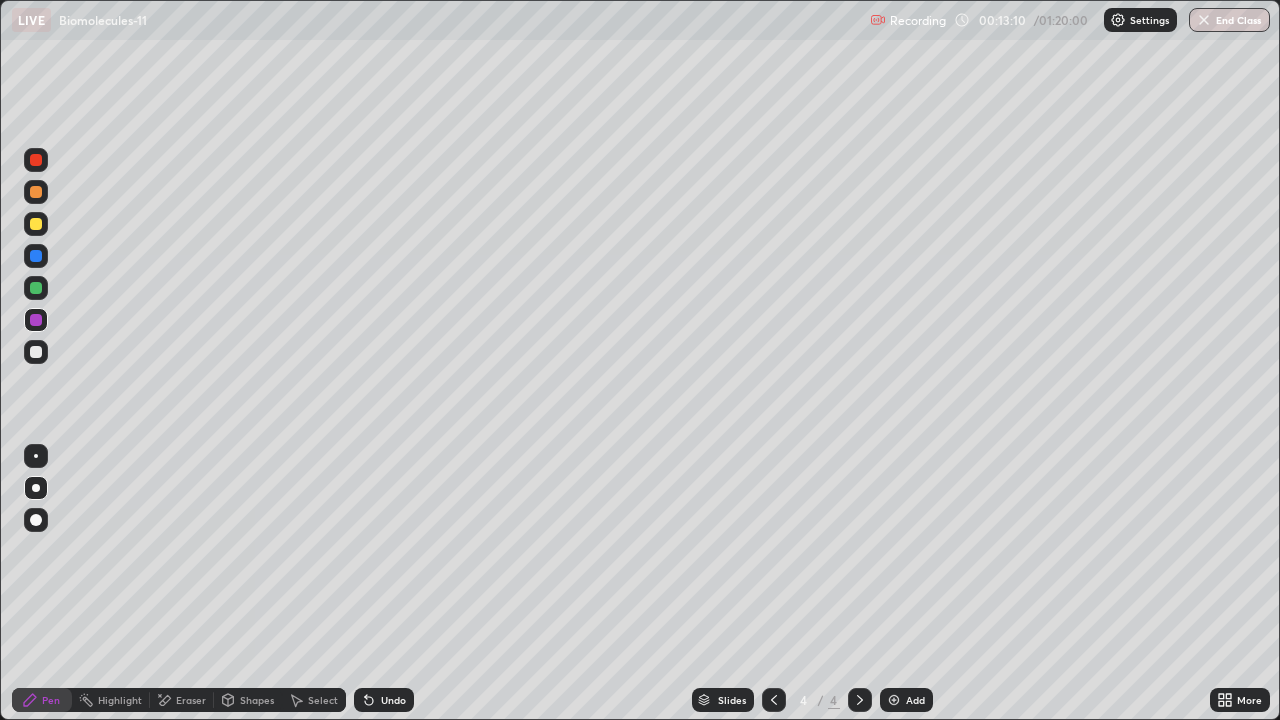 click at bounding box center (36, 224) 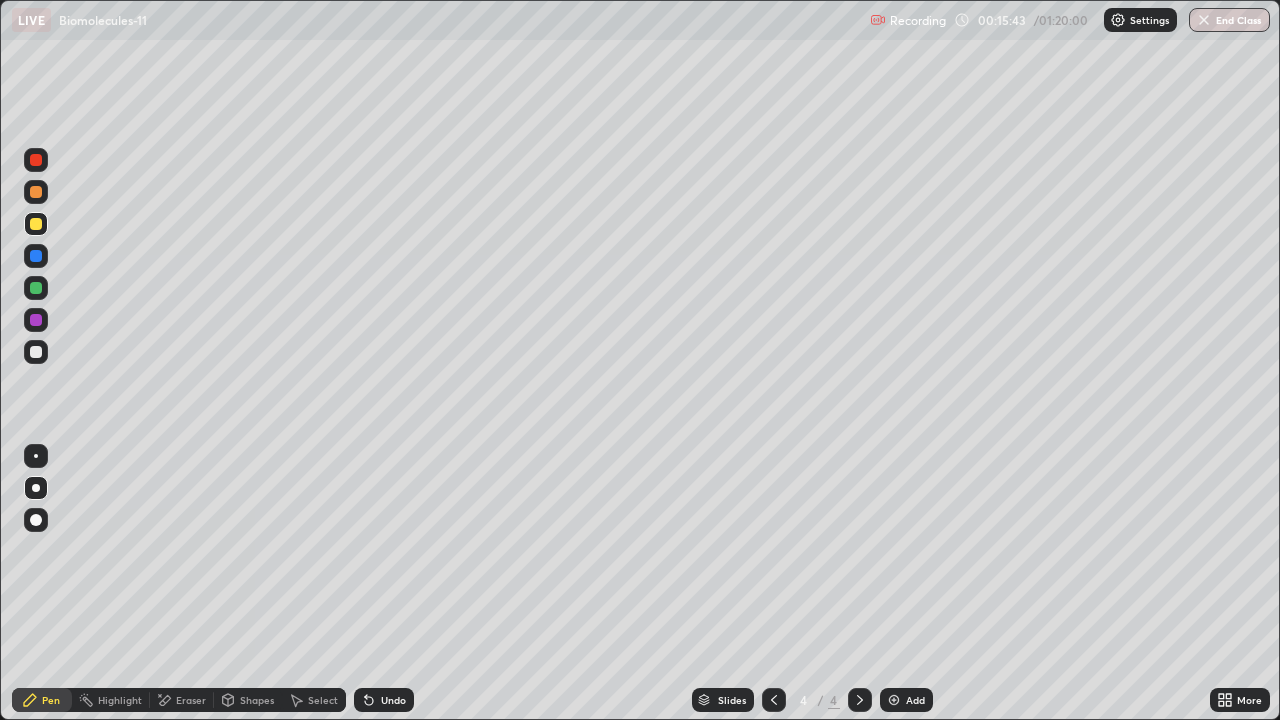 click on "Eraser" at bounding box center (191, 700) 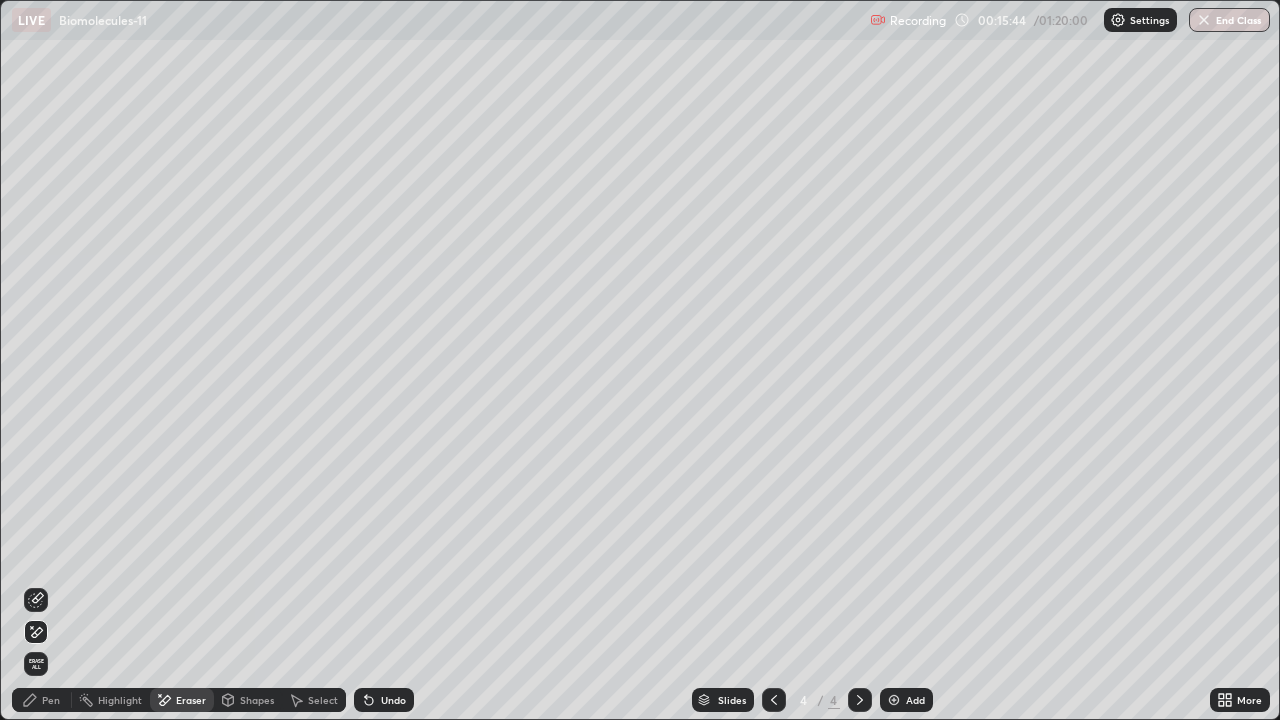 click on "Erase all" at bounding box center (36, 664) 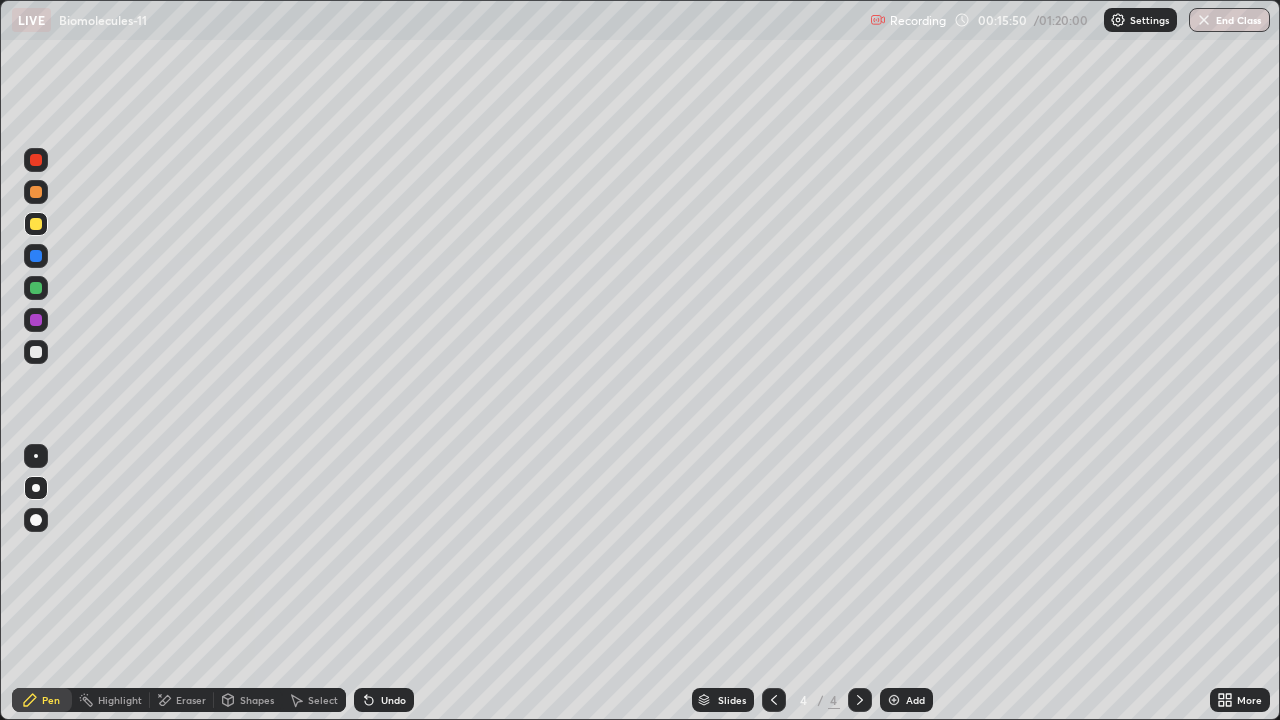 click on "Eraser" at bounding box center [191, 700] 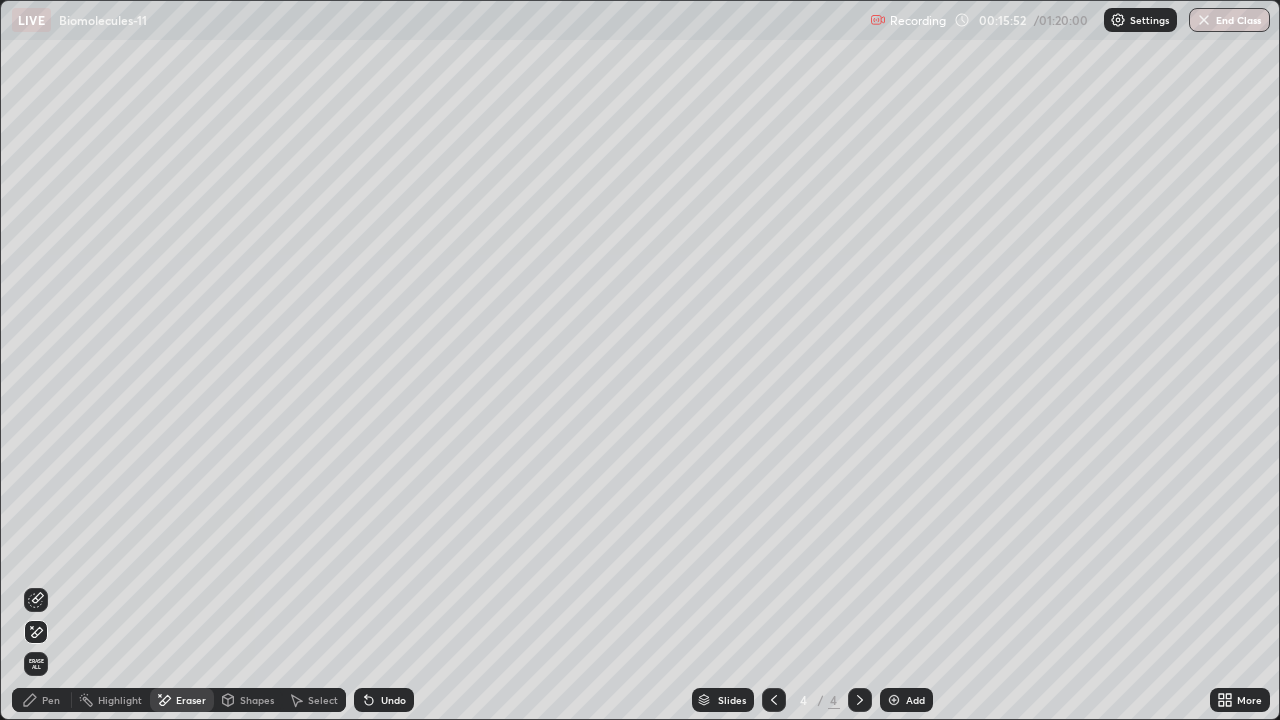 click on "Pen" at bounding box center [51, 700] 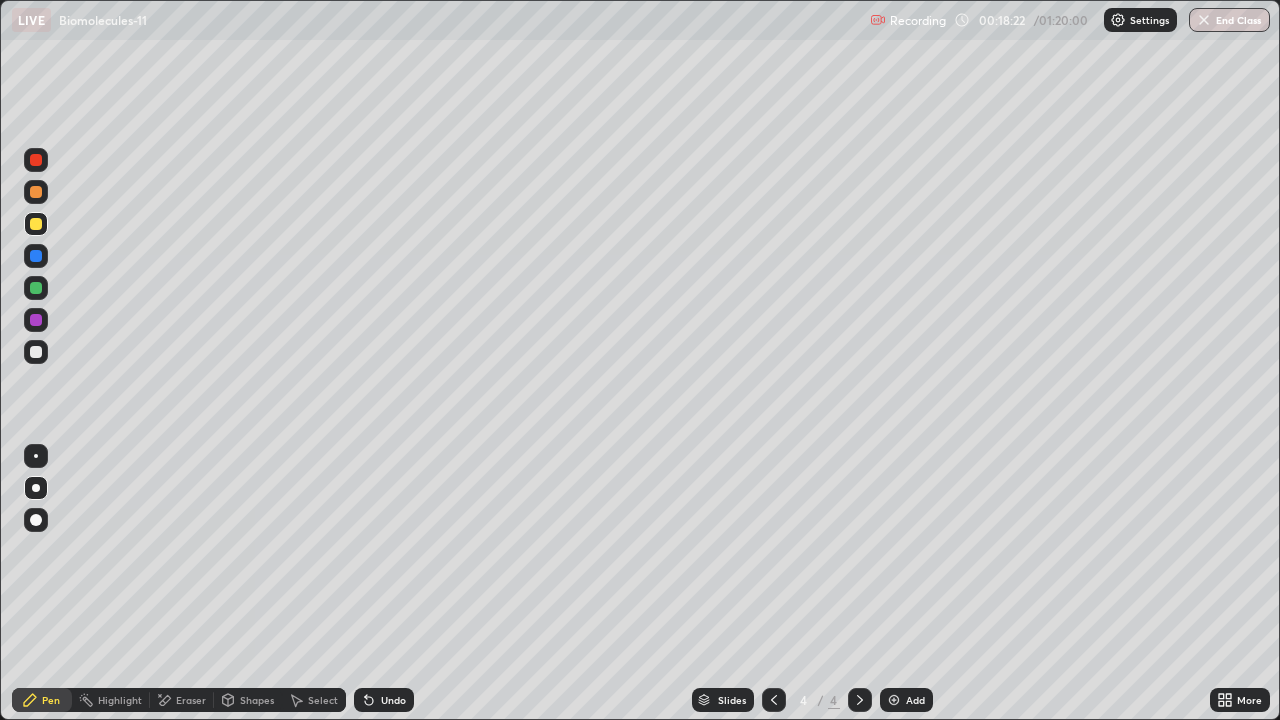 click 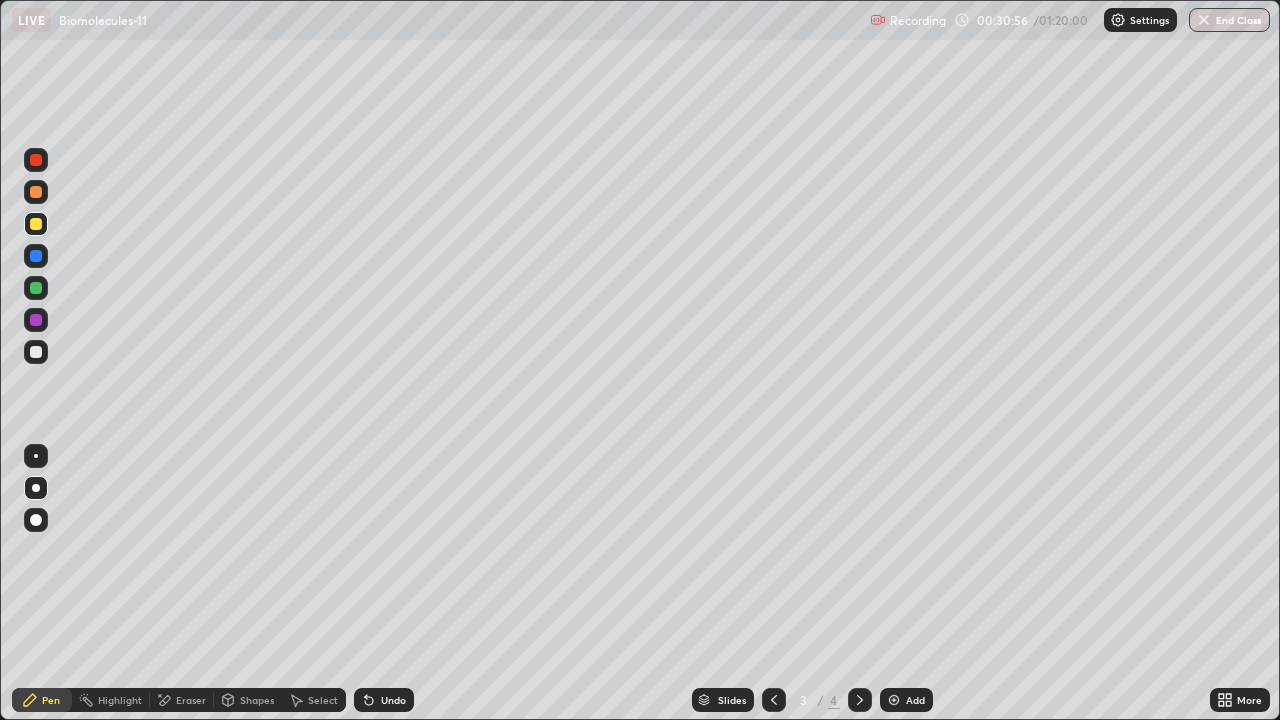 click 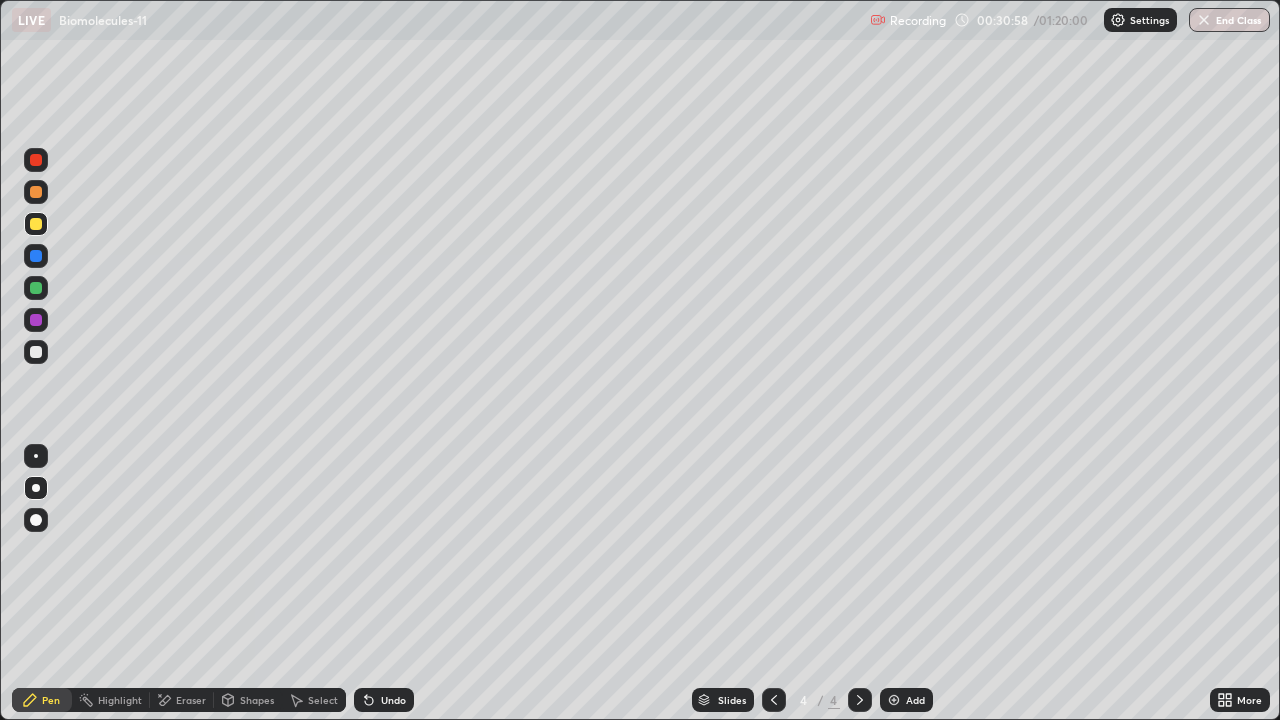 click on "Eraser" at bounding box center (191, 700) 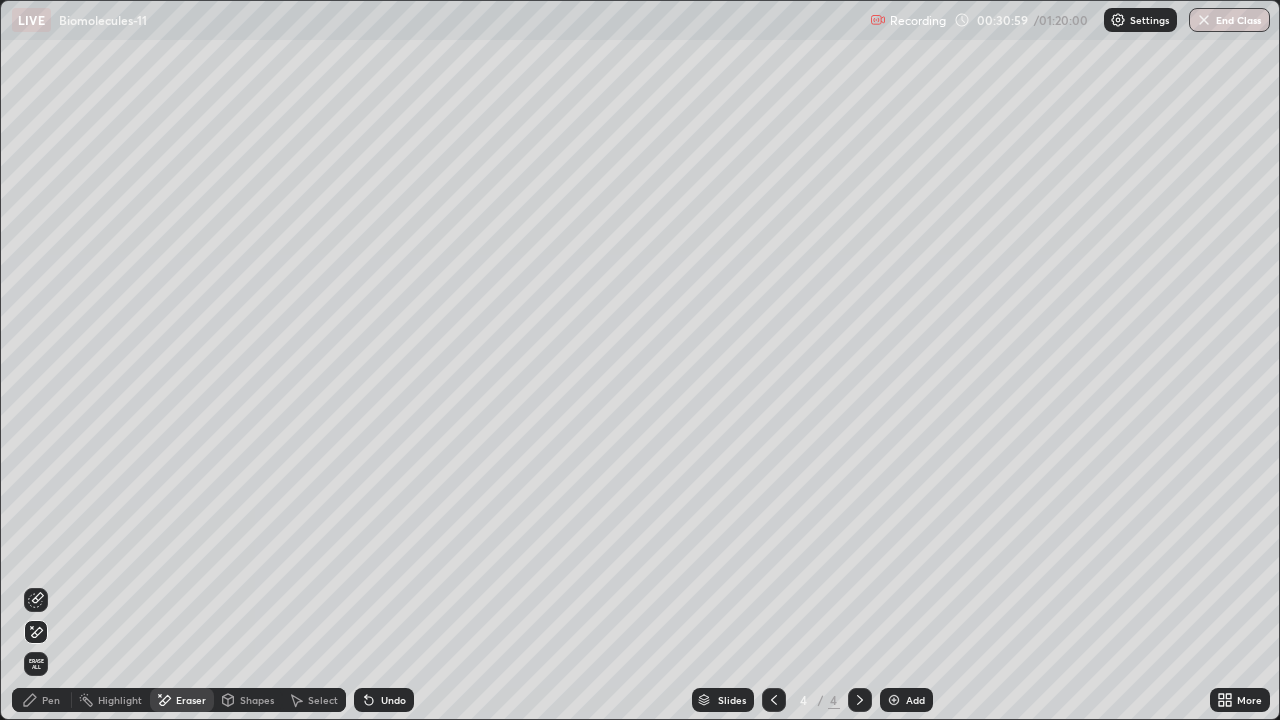 click on "Erase all" at bounding box center [36, 664] 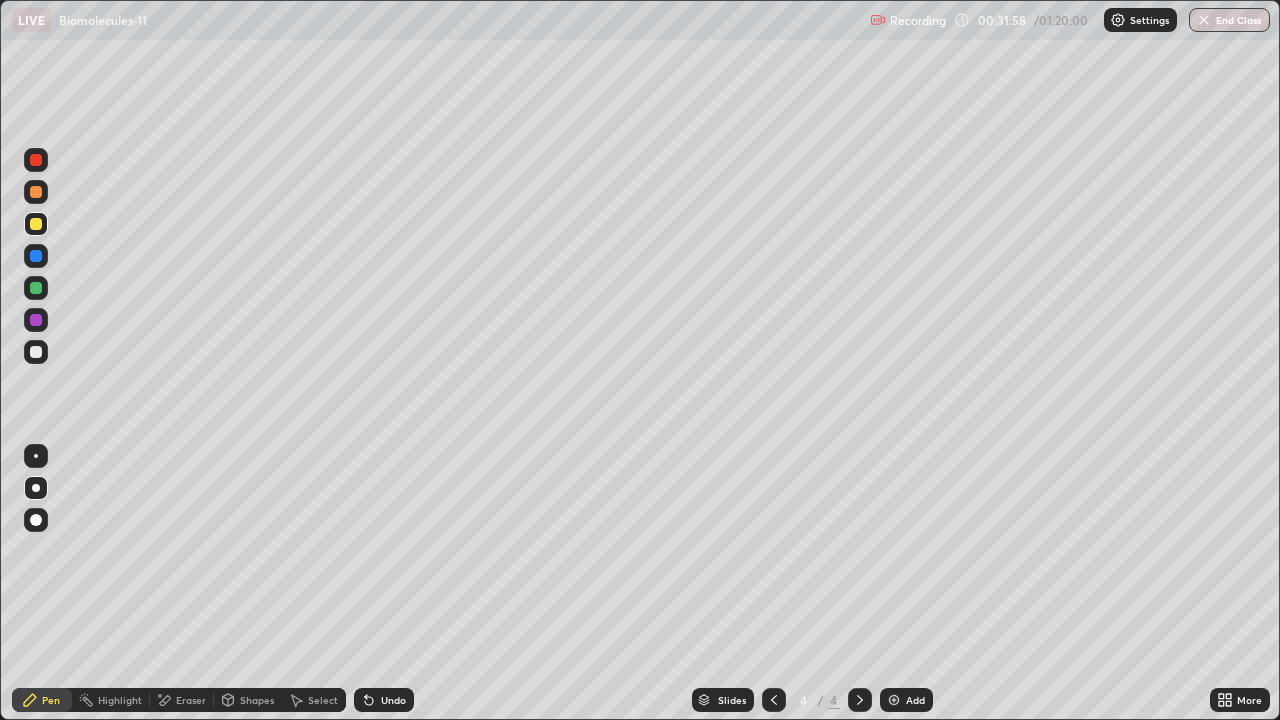 click at bounding box center (36, 160) 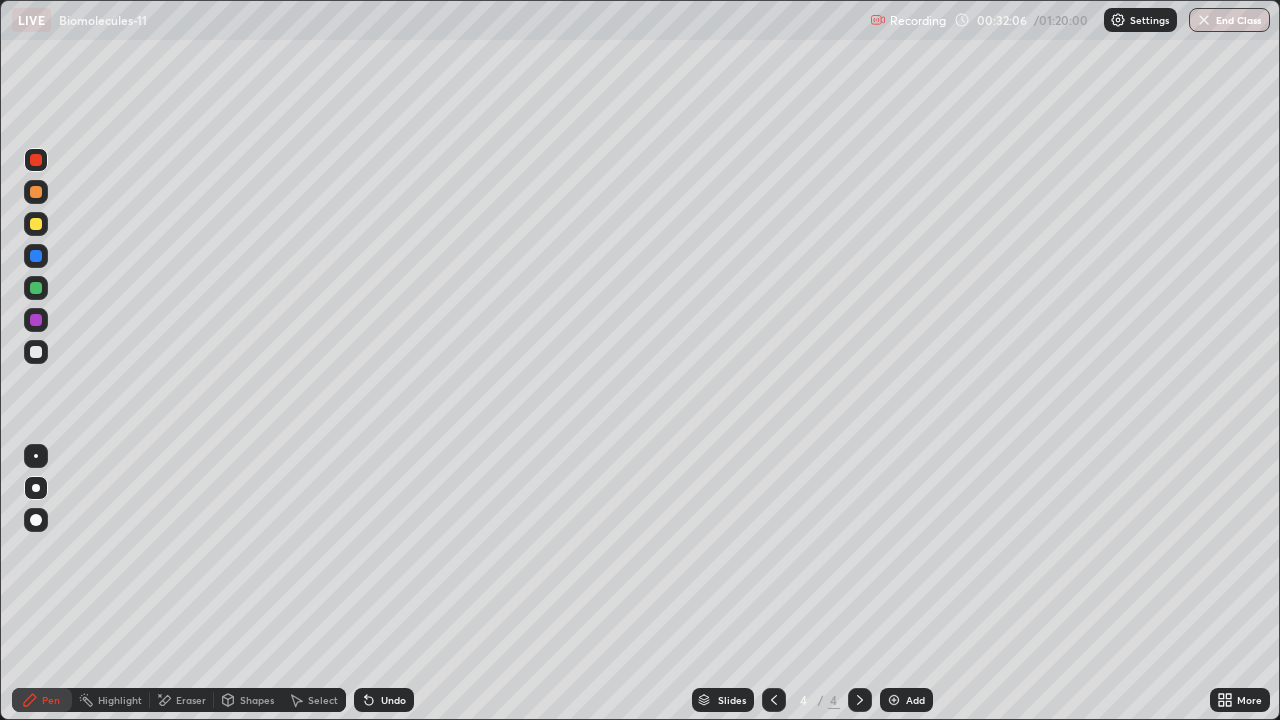 click on "Eraser" at bounding box center (182, 700) 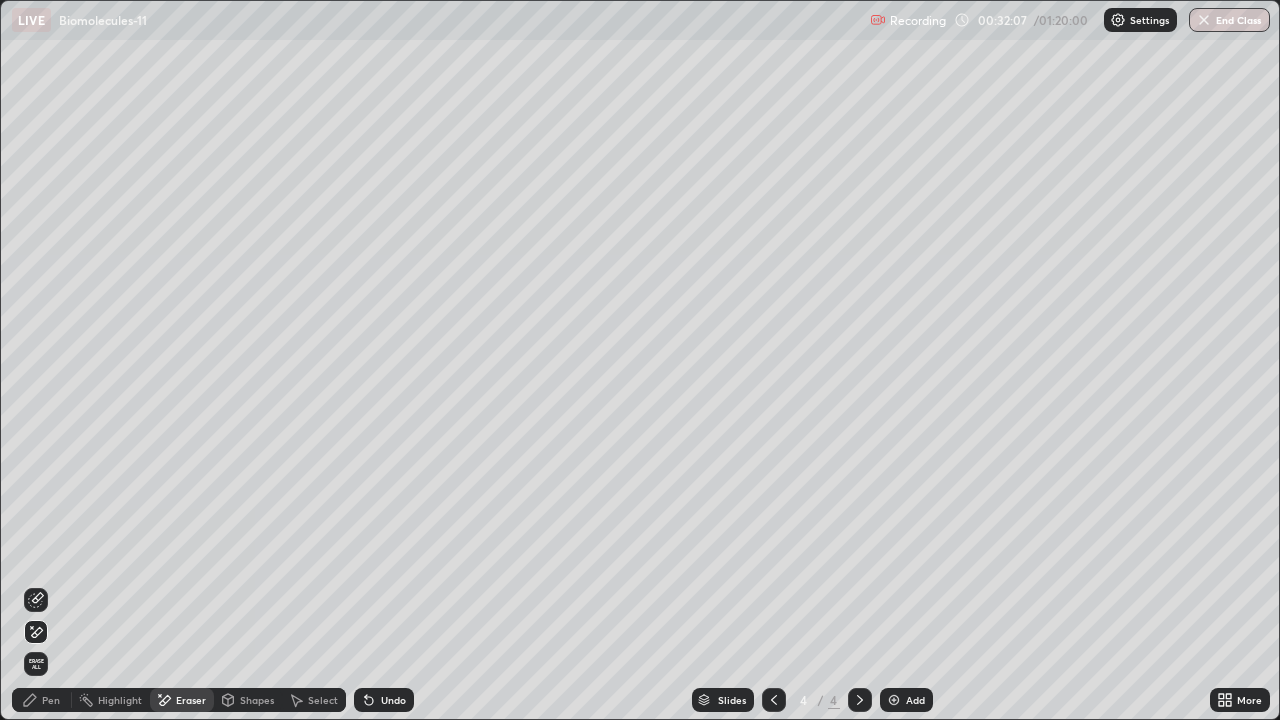 click on "Erase all" at bounding box center (36, 664) 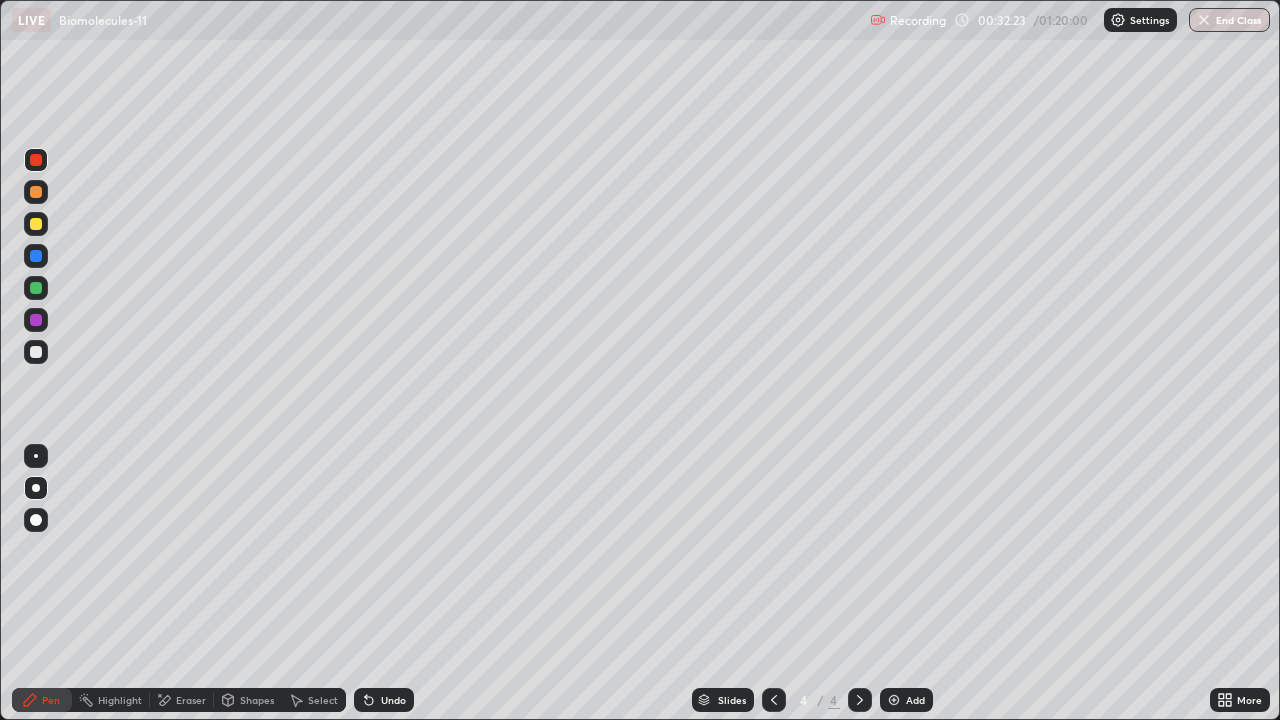 click at bounding box center (36, 192) 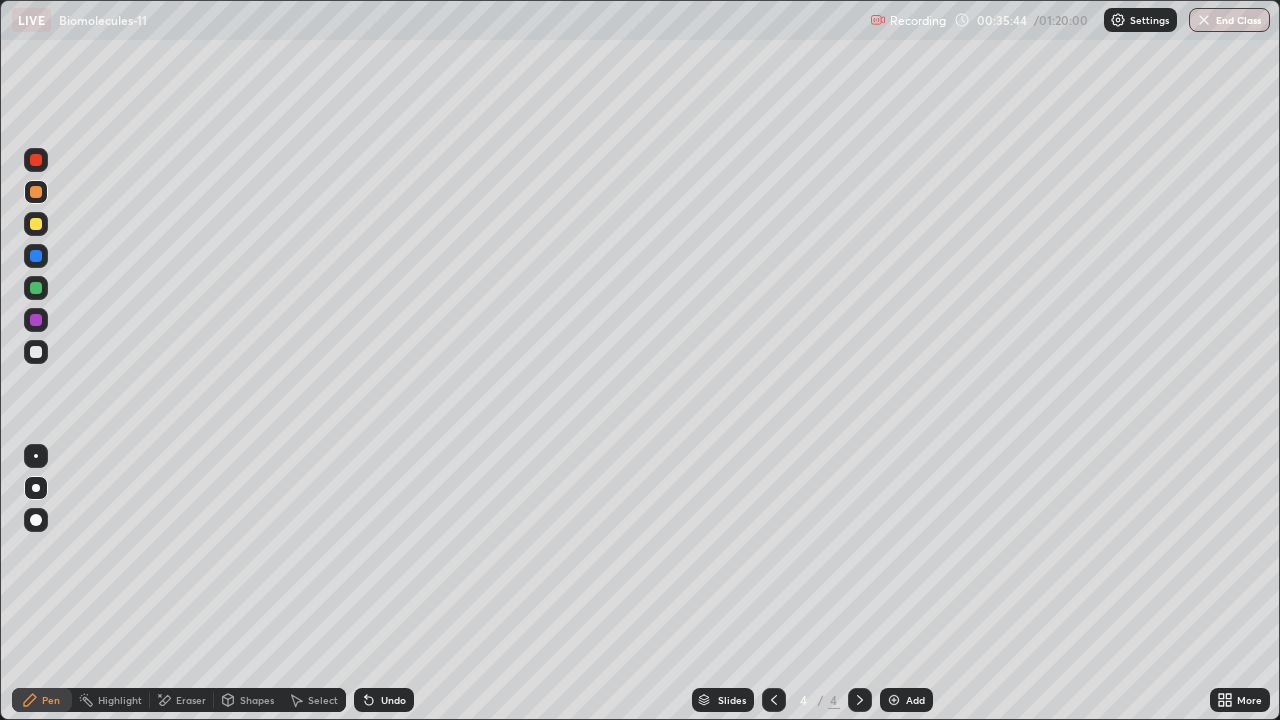 click on "Eraser" at bounding box center [191, 700] 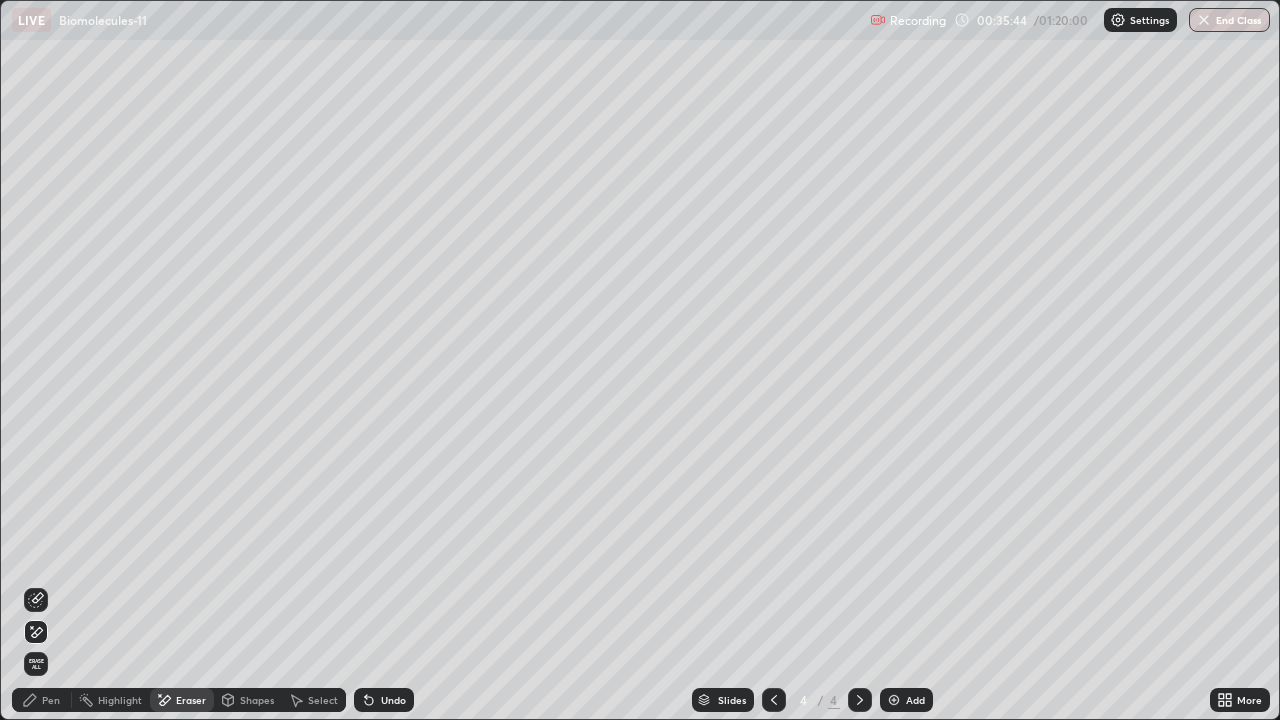 click on "Erase all" at bounding box center [36, 664] 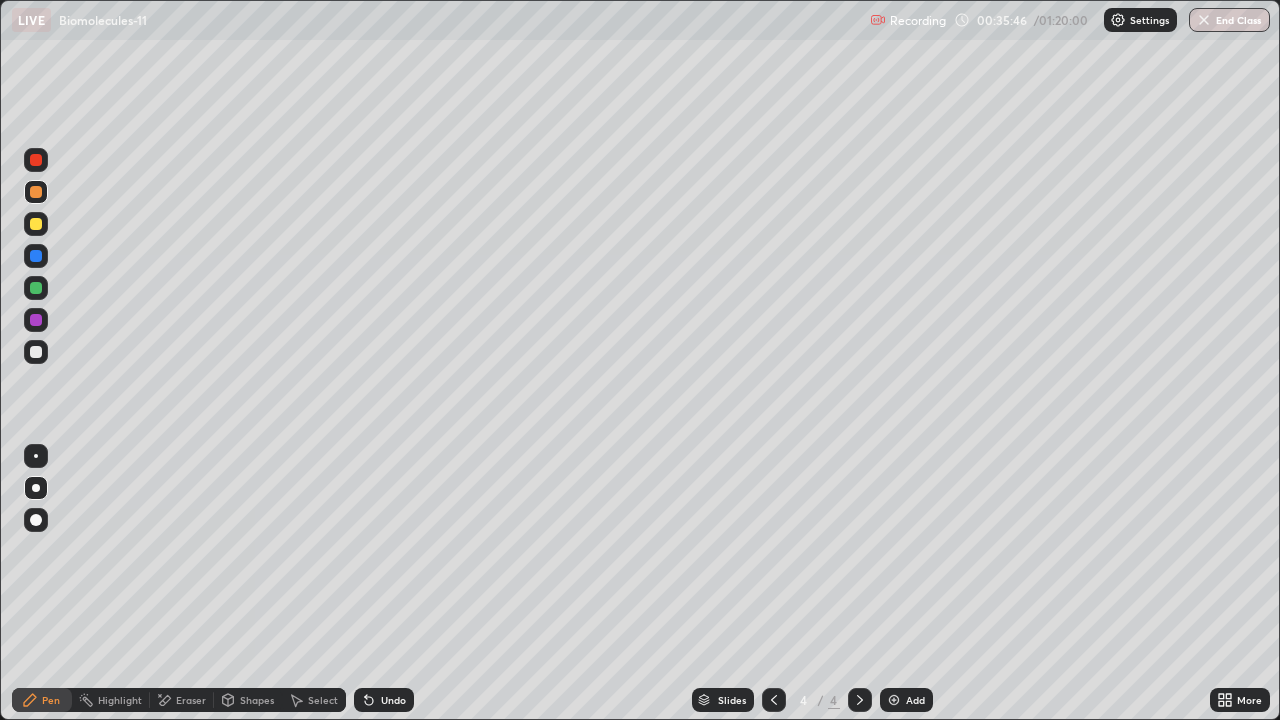 click at bounding box center [36, 160] 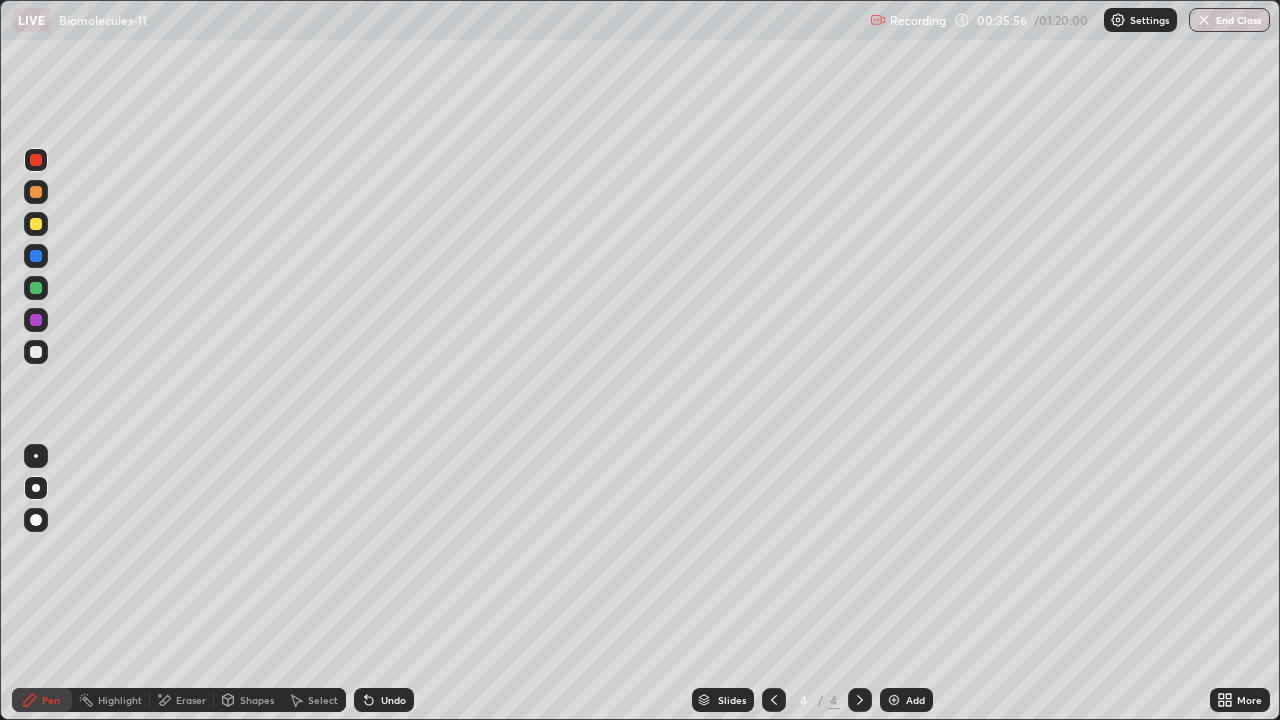 click at bounding box center [894, 700] 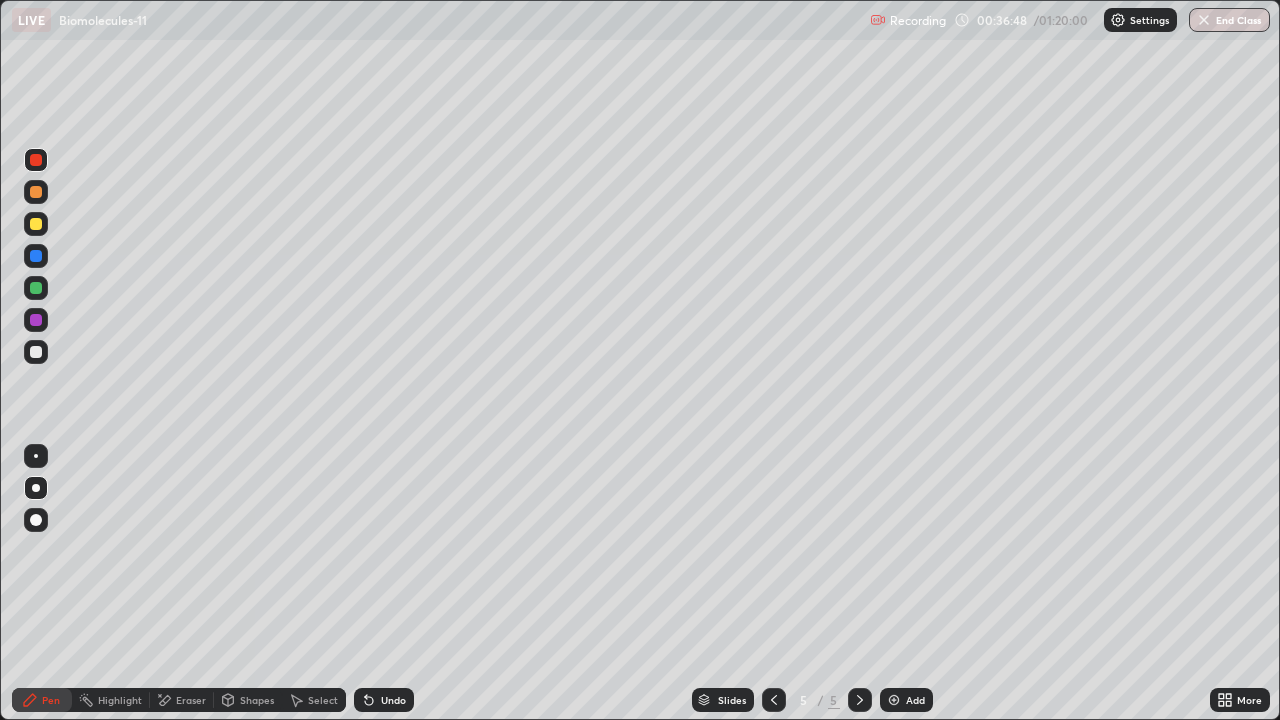 click at bounding box center (36, 320) 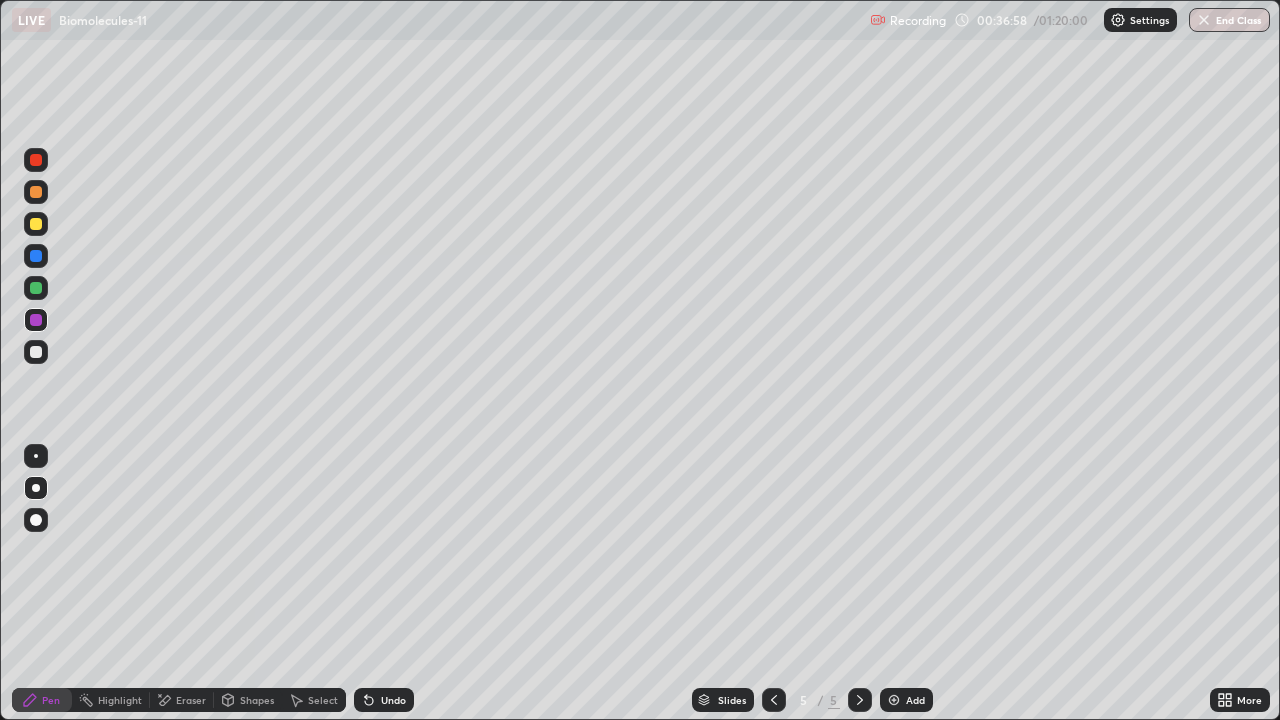 click at bounding box center [36, 288] 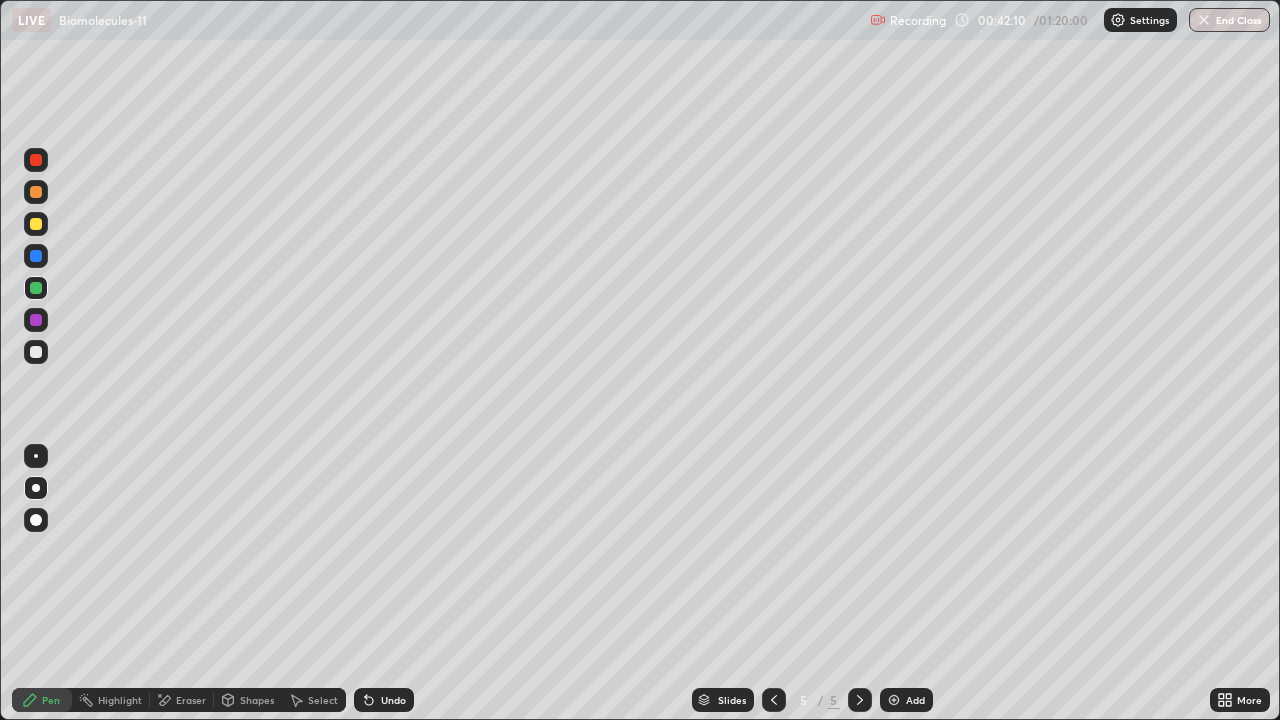 click 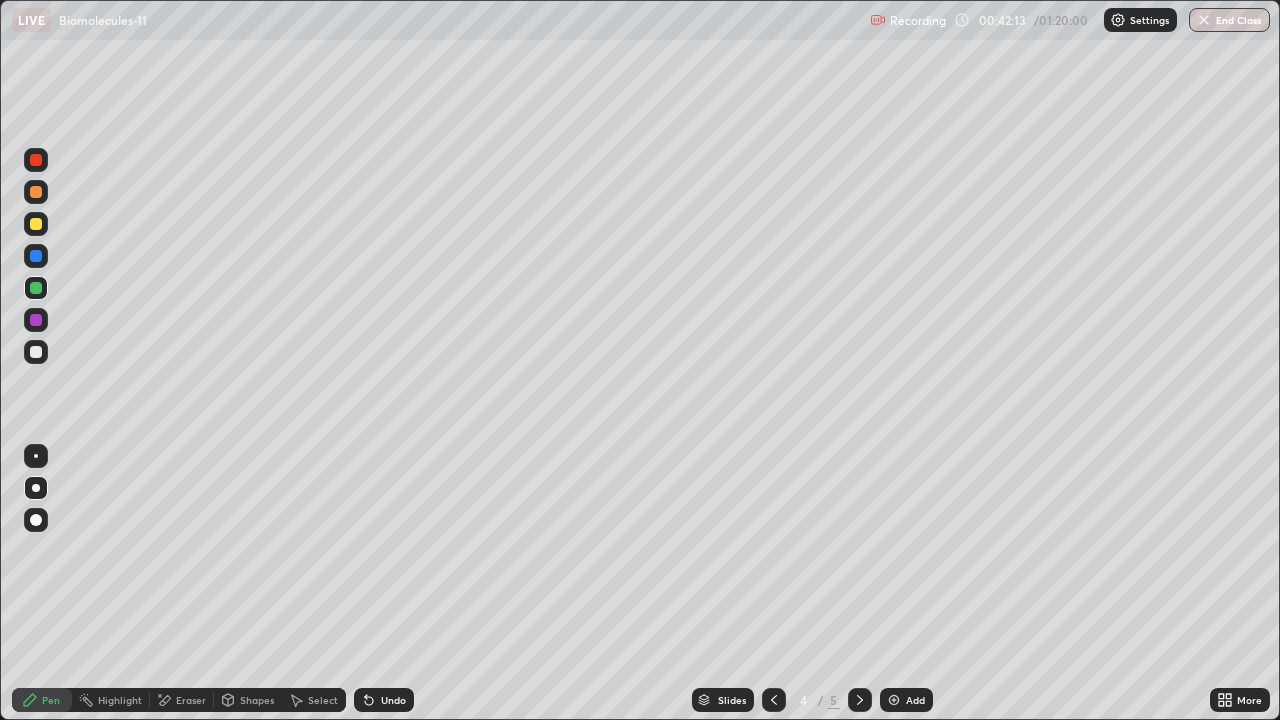 click at bounding box center [36, 192] 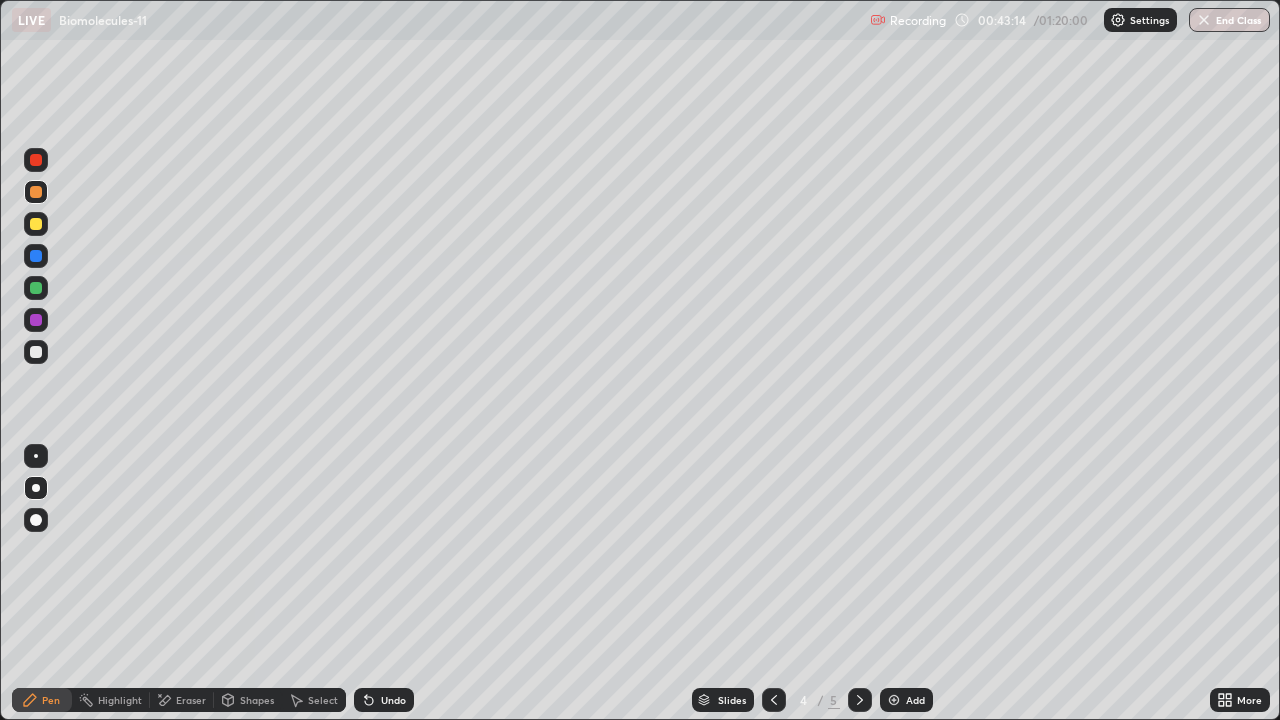 click at bounding box center [36, 352] 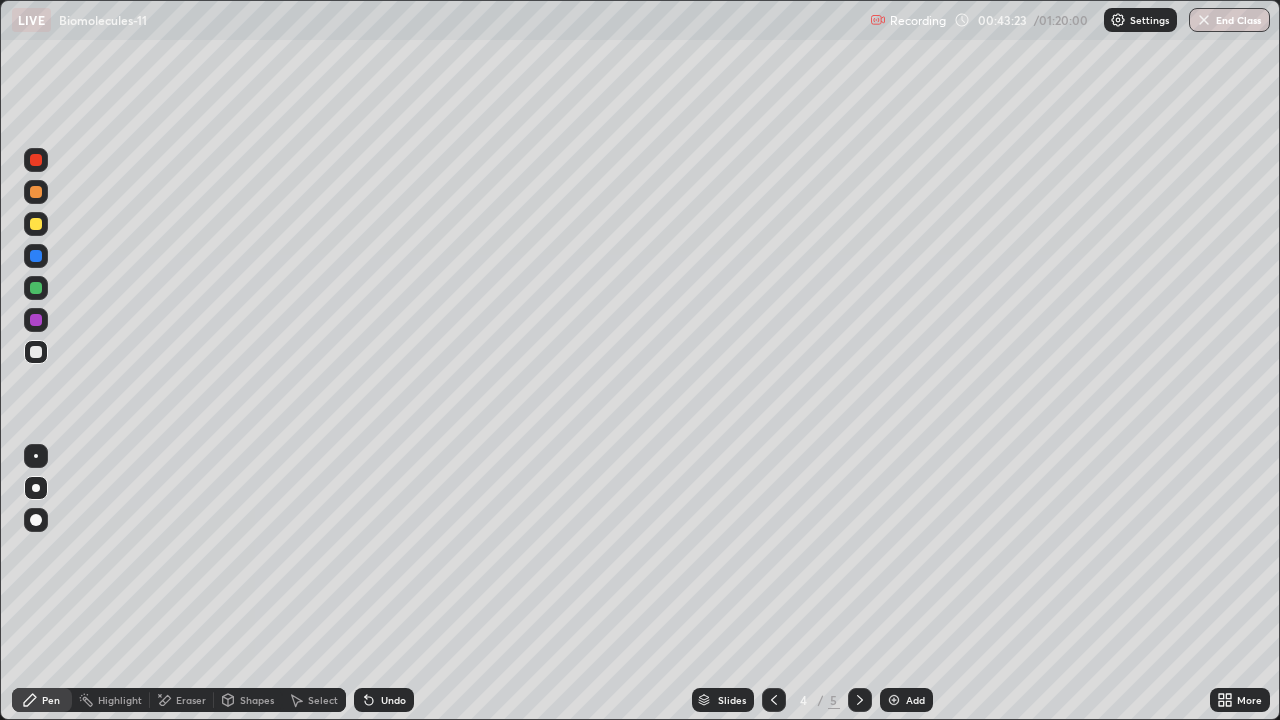 click at bounding box center [36, 160] 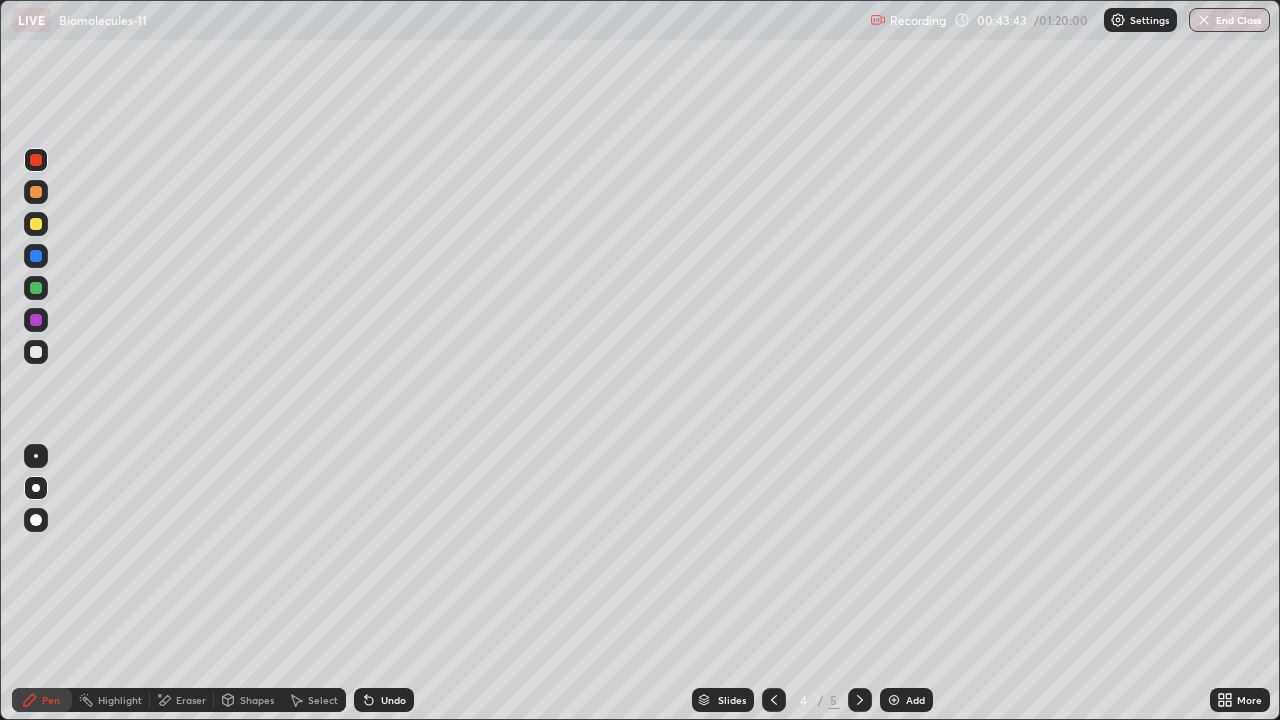 click at bounding box center [36, 288] 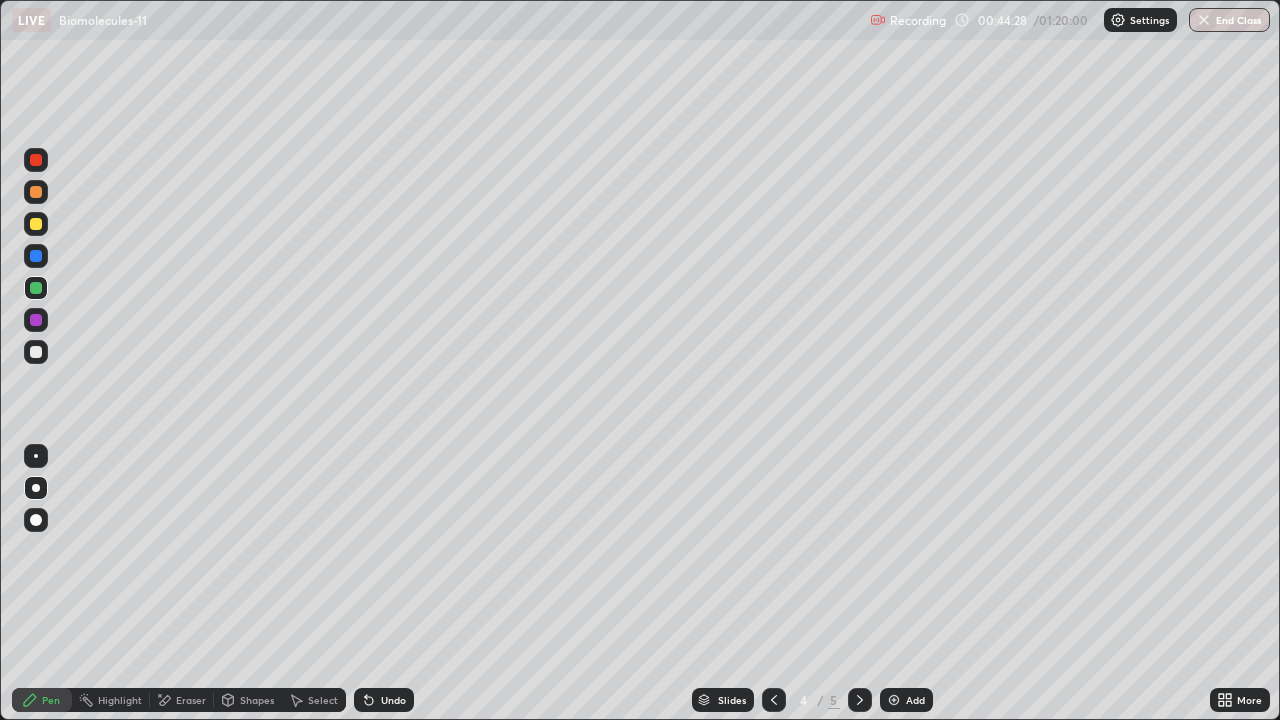 click at bounding box center [36, 192] 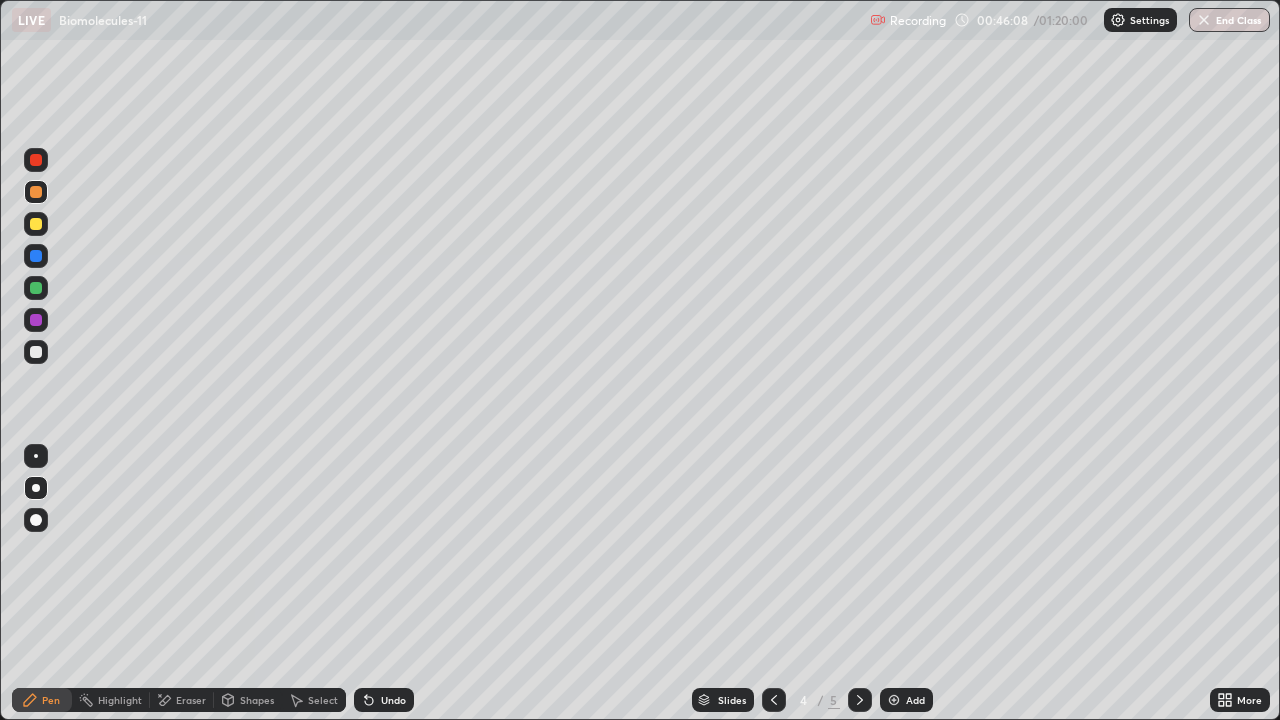 click on "Eraser" at bounding box center [191, 700] 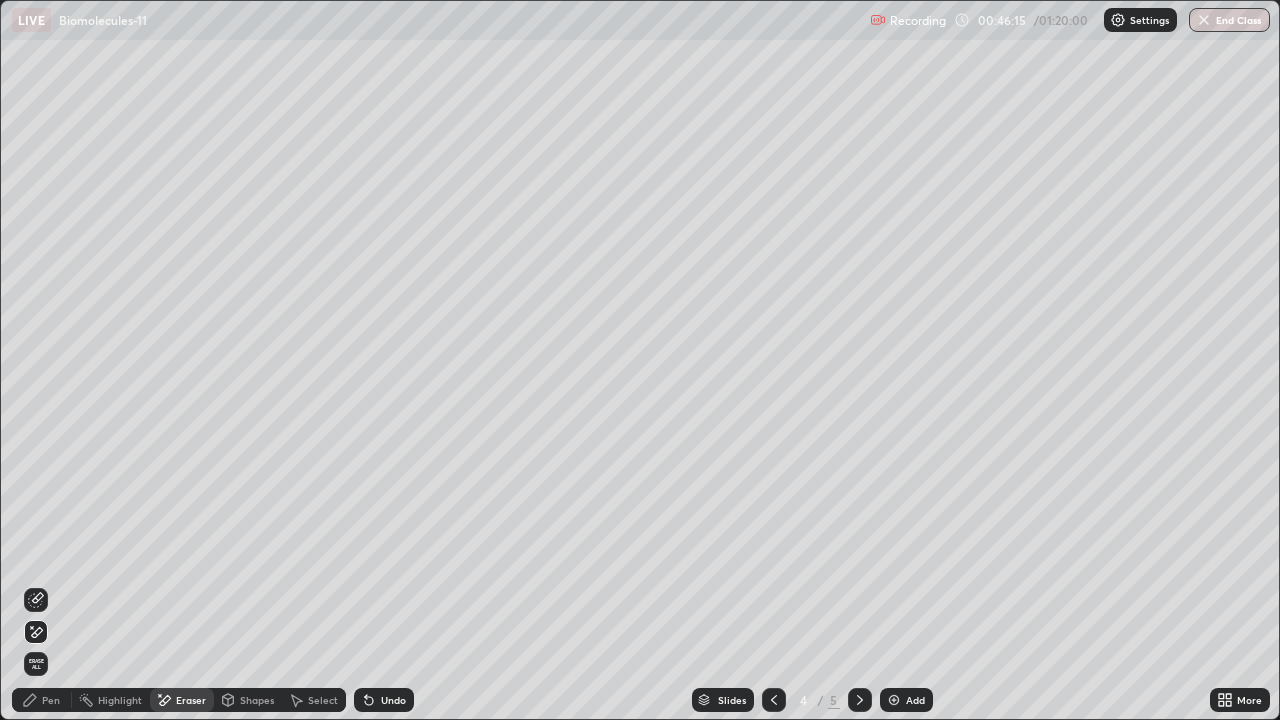 click on "Pen" at bounding box center (51, 700) 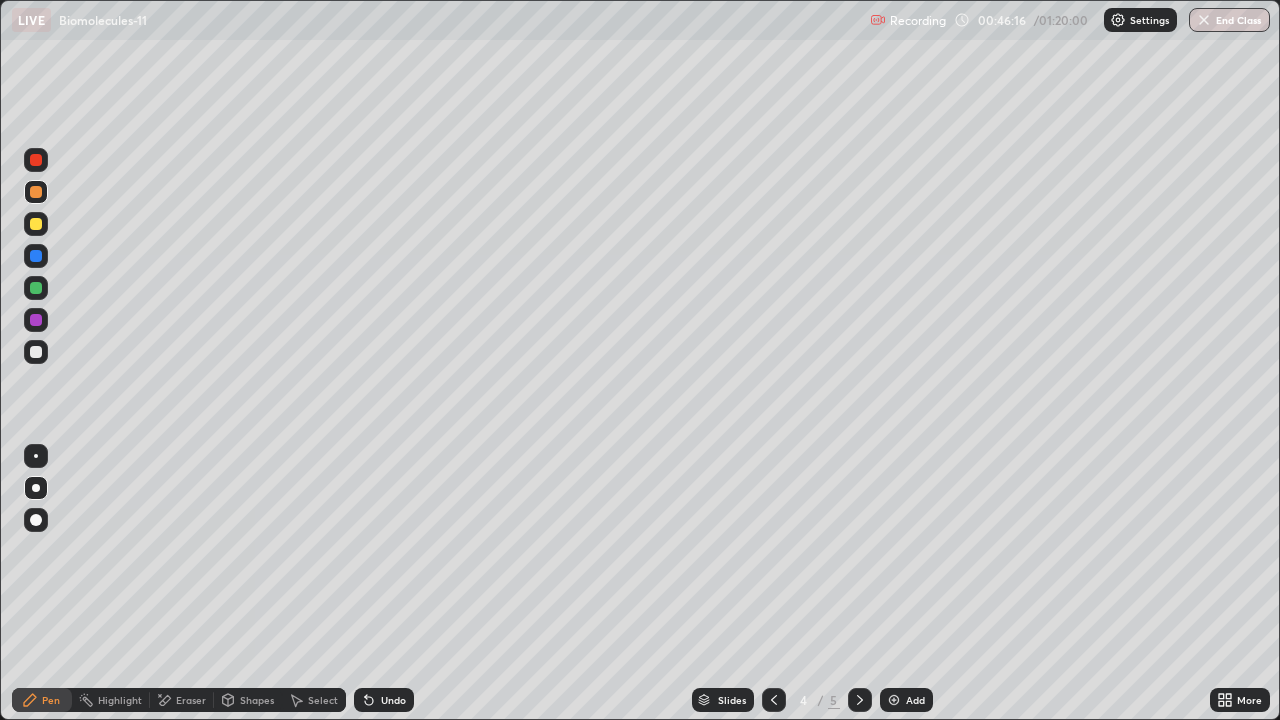click at bounding box center (36, 352) 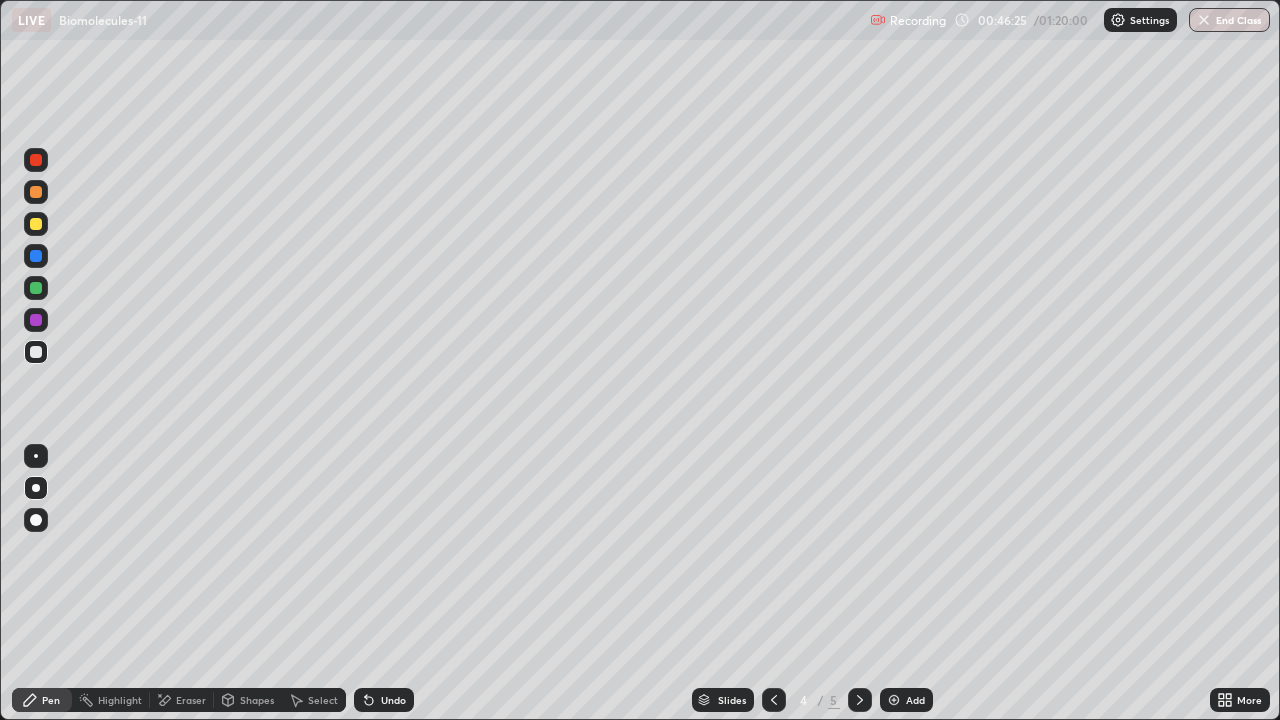click at bounding box center (36, 160) 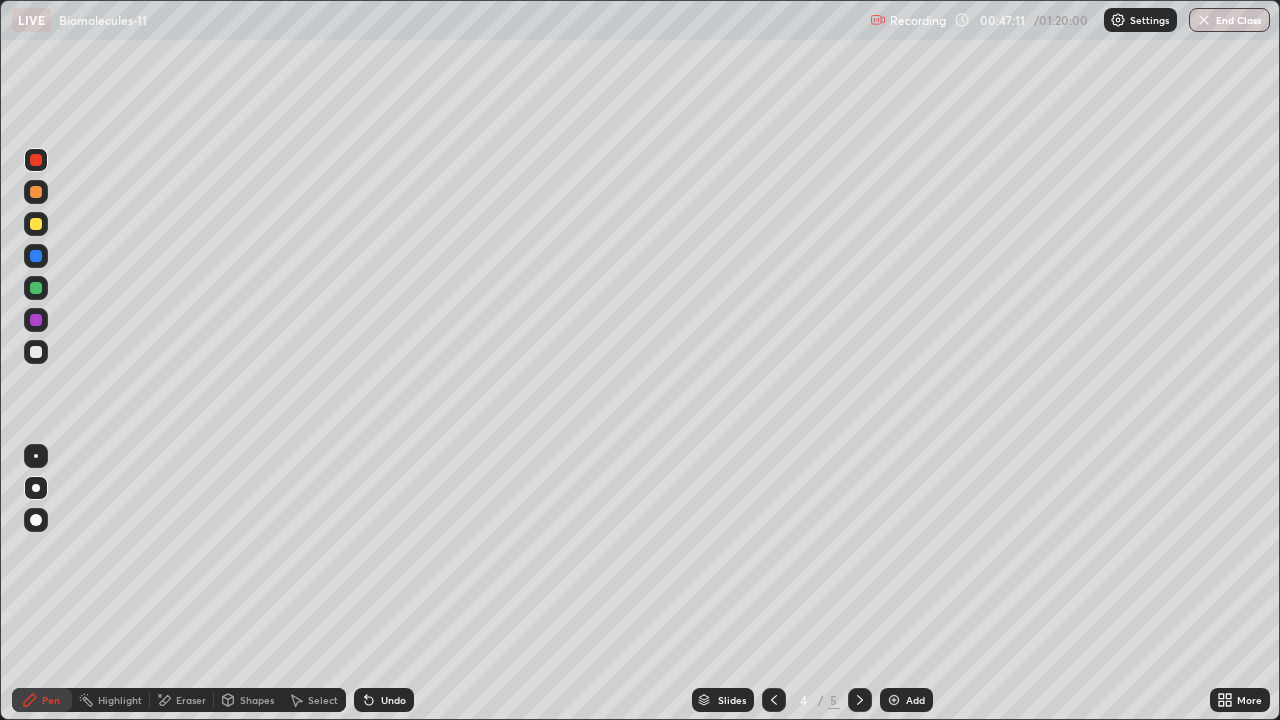 click at bounding box center (36, 224) 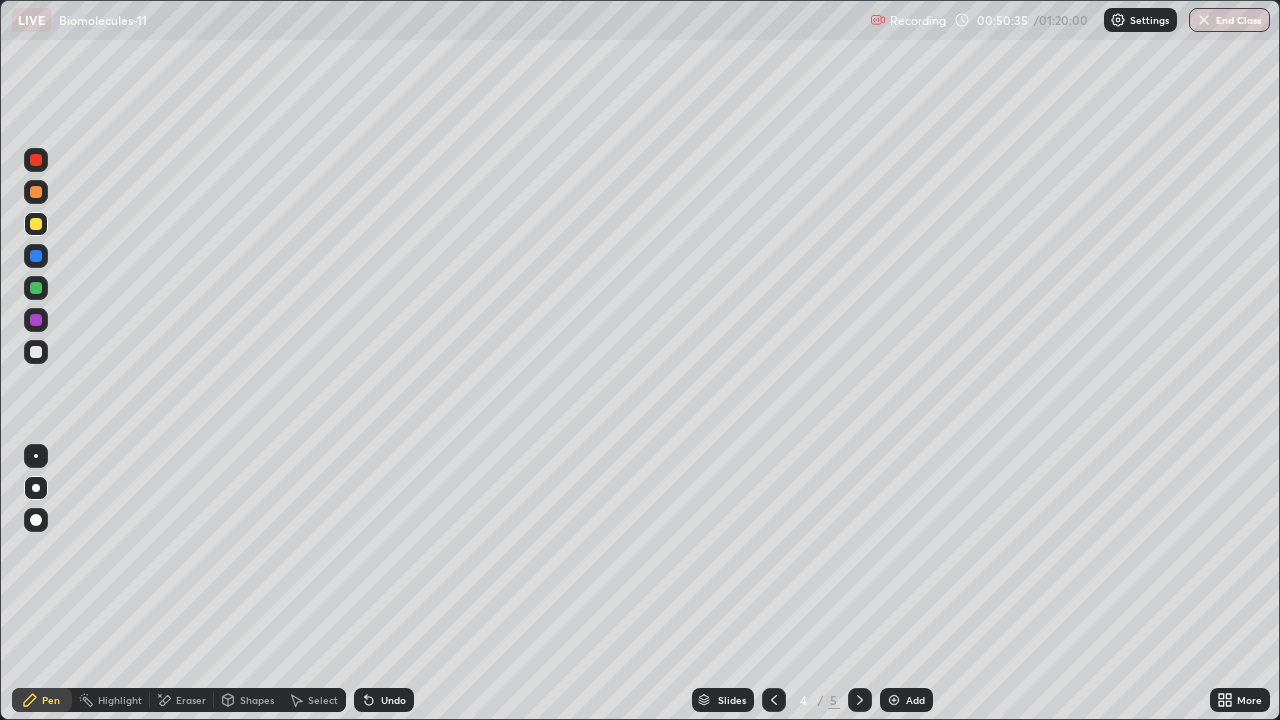click at bounding box center (36, 192) 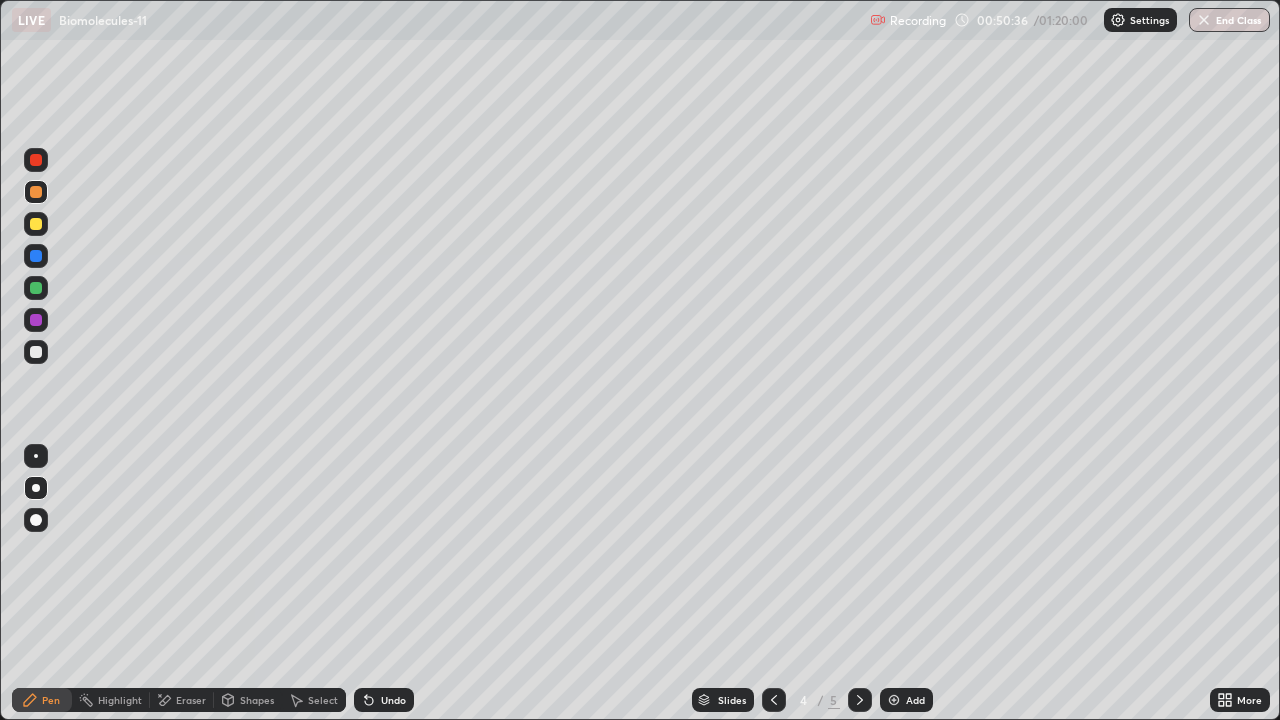 click at bounding box center [36, 456] 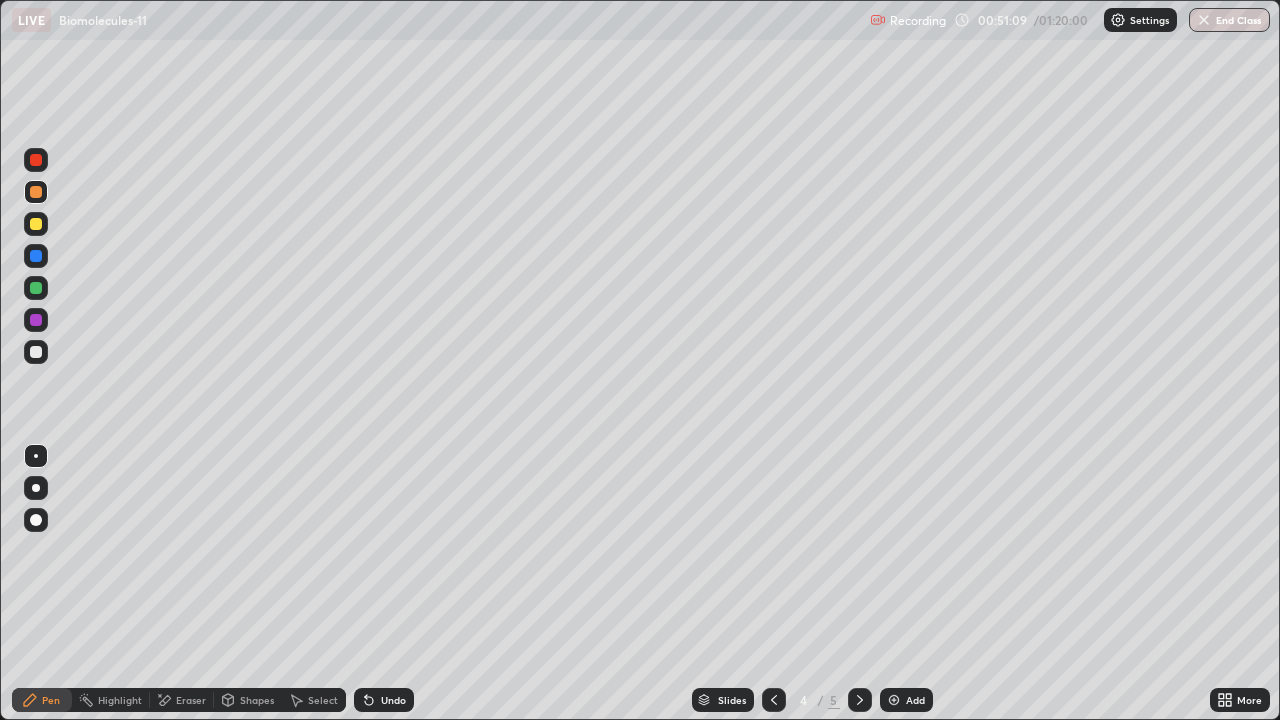 click on "Eraser" at bounding box center (191, 700) 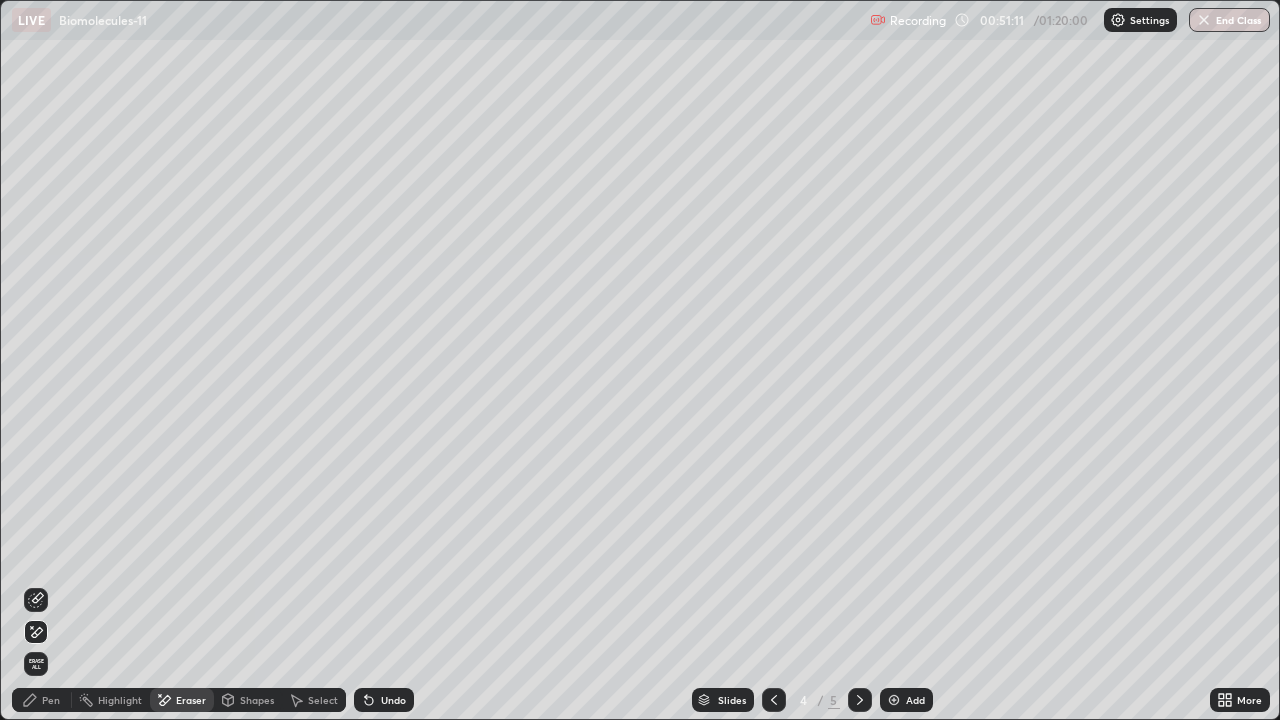 click on "Pen" at bounding box center (51, 700) 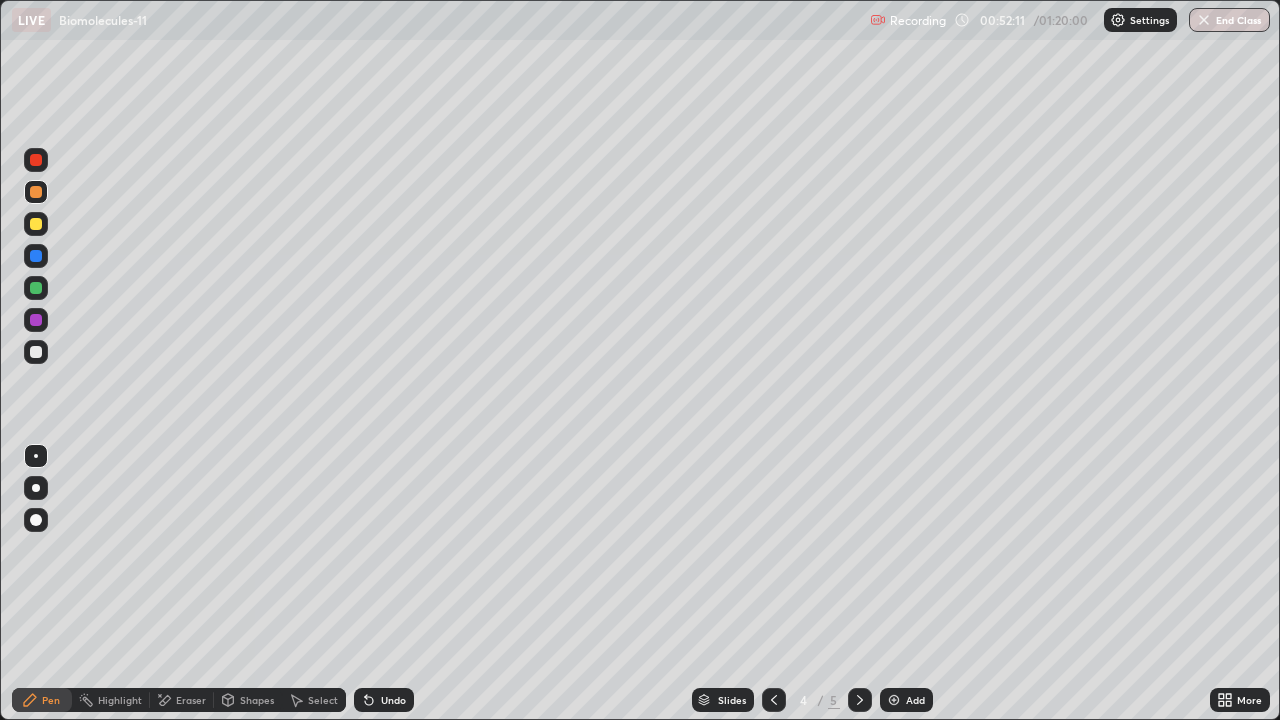 click on "Eraser" at bounding box center (191, 700) 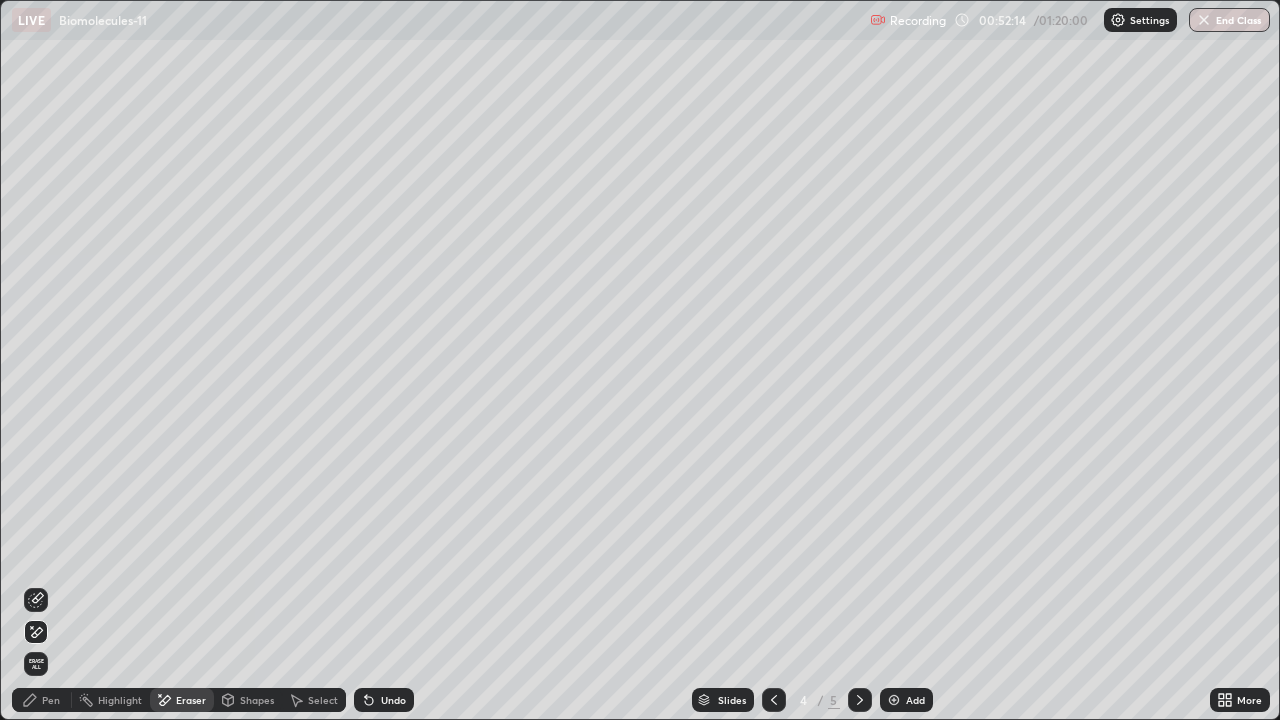 click on "Pen" at bounding box center (42, 700) 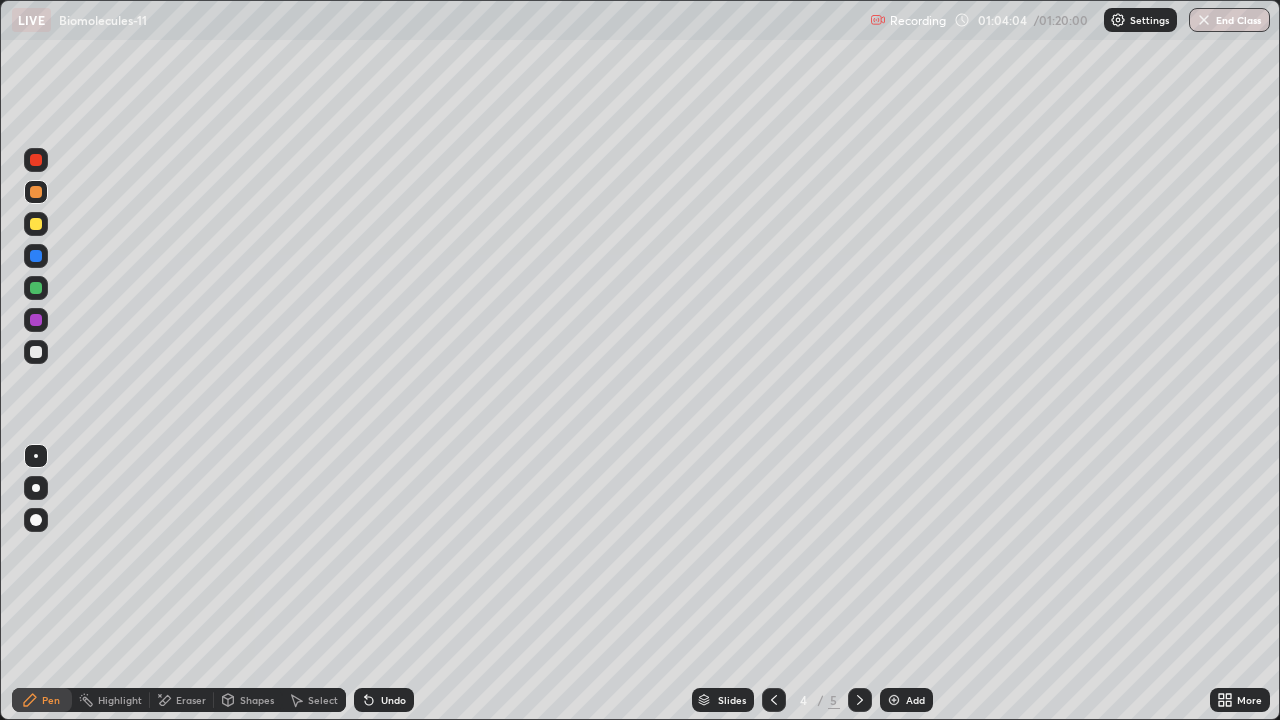 click on "End Class" at bounding box center (1229, 20) 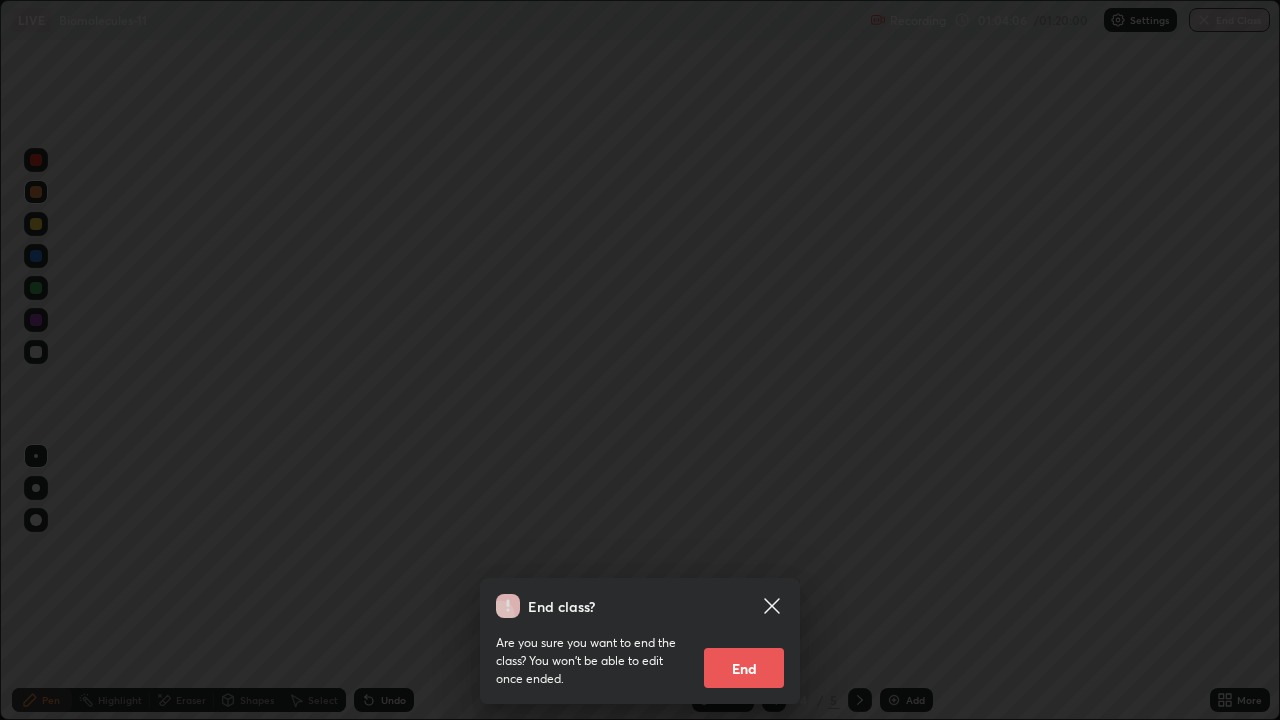 click on "End" at bounding box center [744, 668] 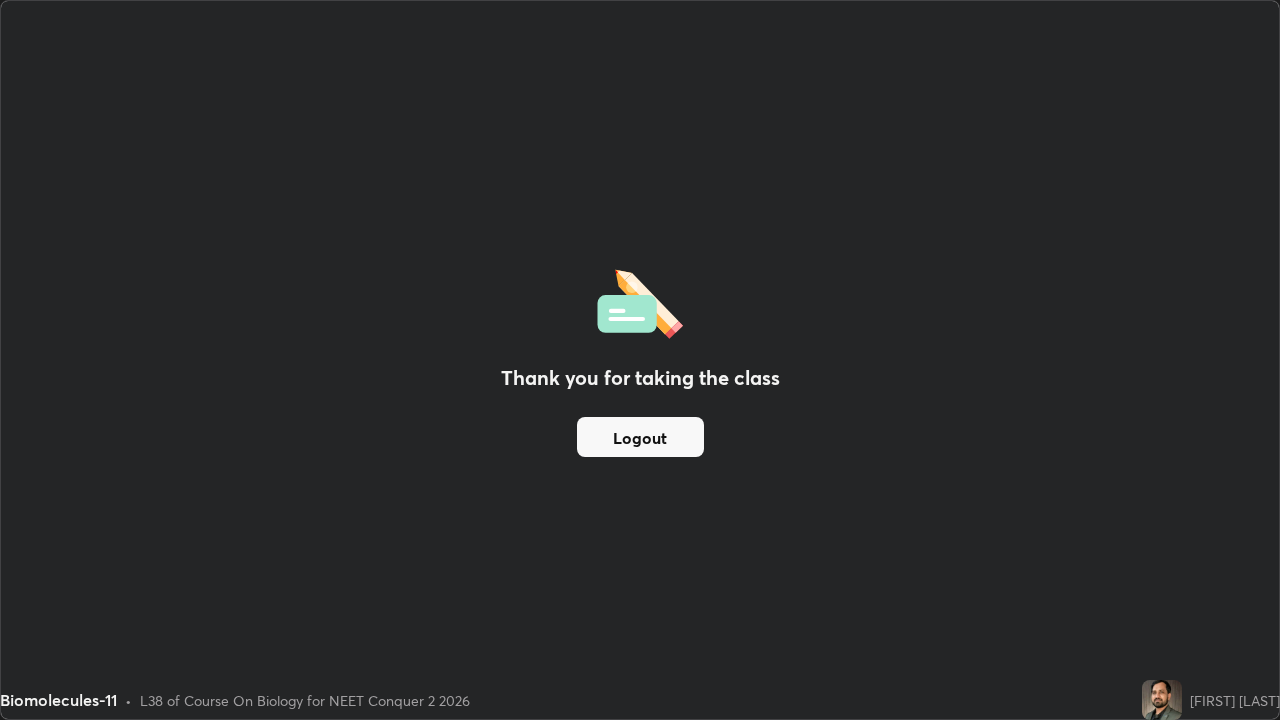 click on "Thank you for taking the class Logout" at bounding box center (640, 360) 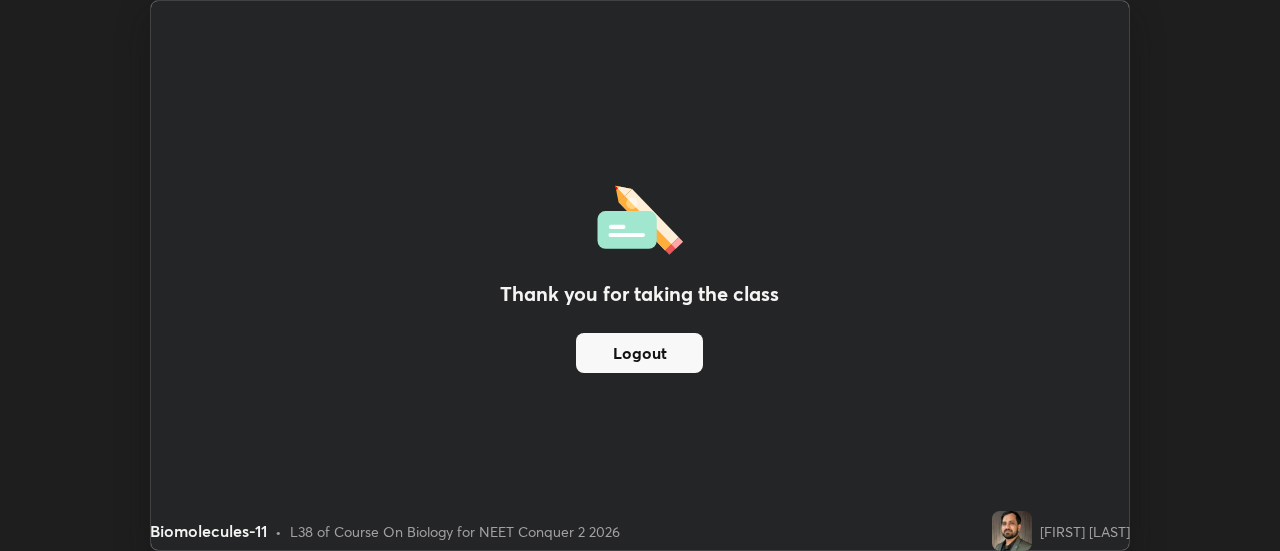 scroll, scrollTop: 551, scrollLeft: 1280, axis: both 